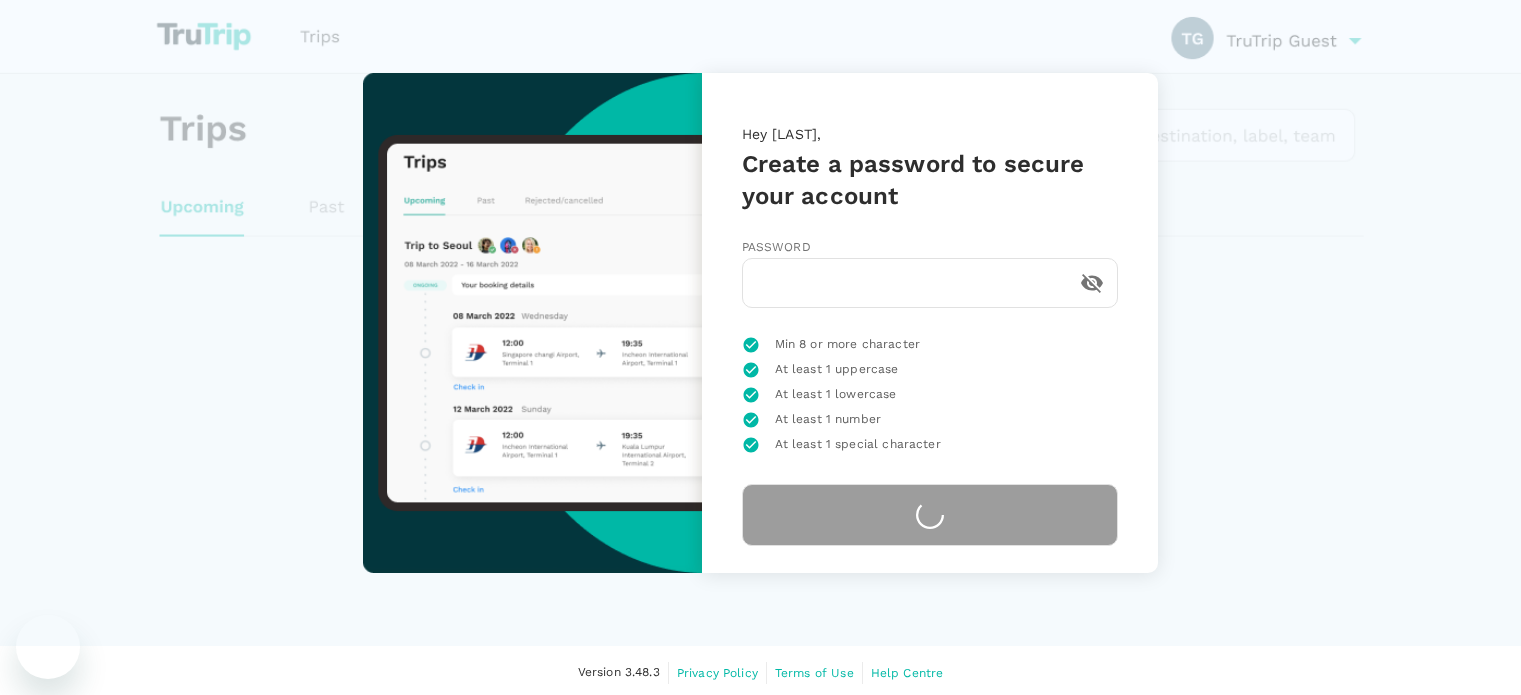 scroll, scrollTop: 0, scrollLeft: 0, axis: both 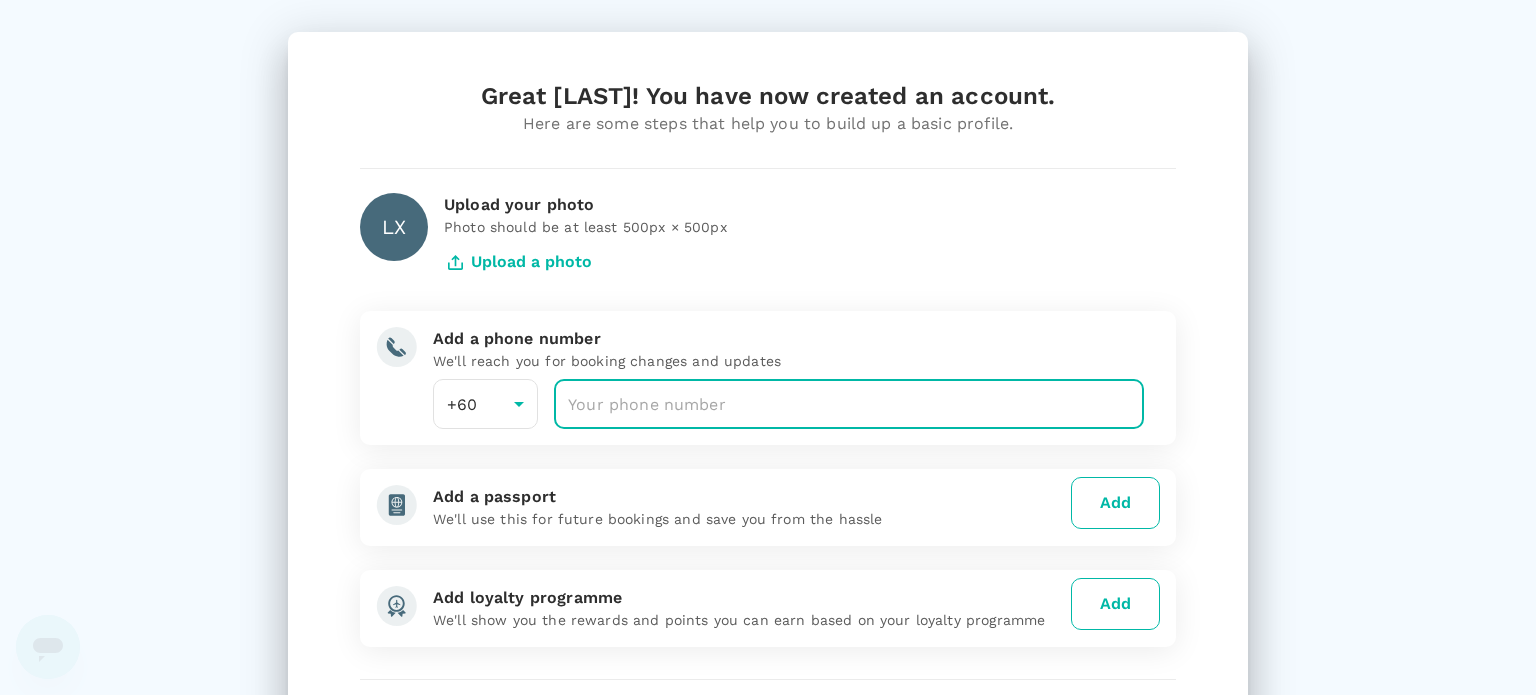 click at bounding box center (849, 404) 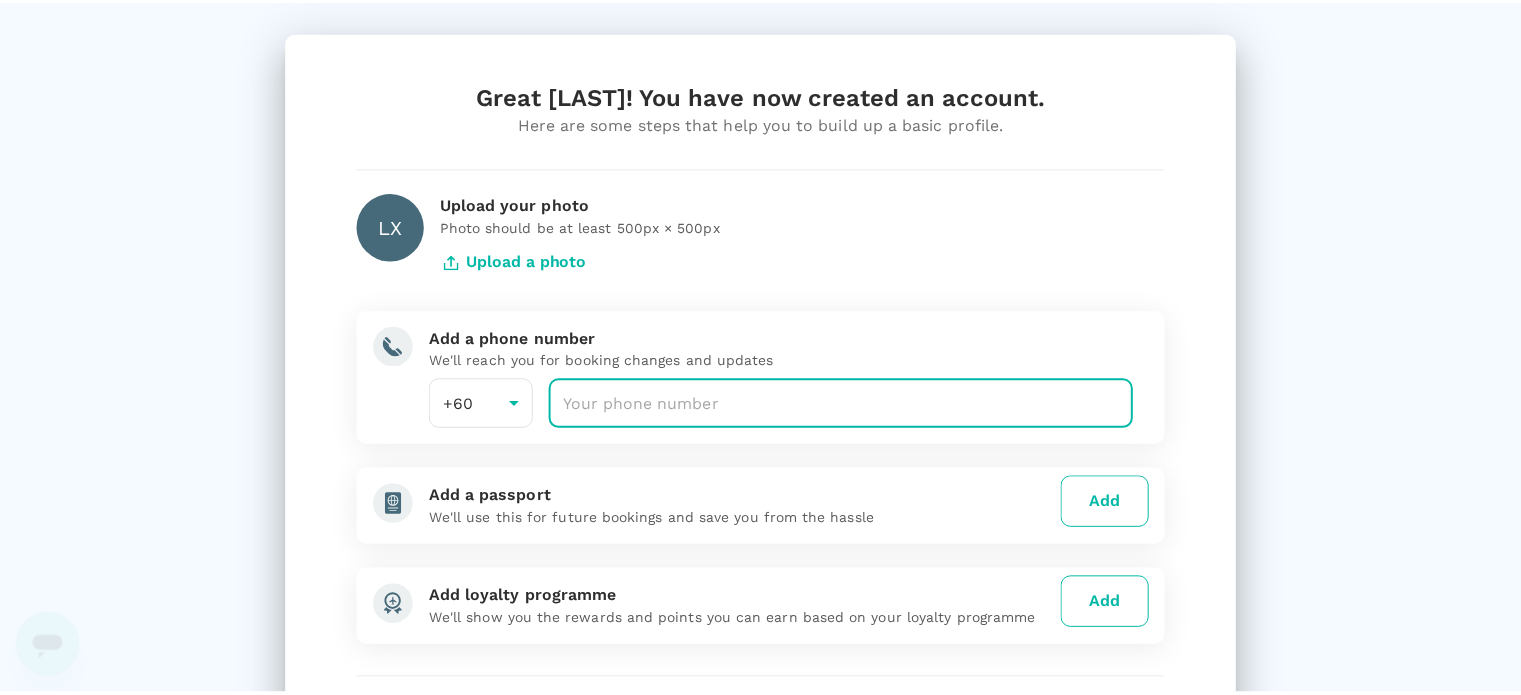 scroll, scrollTop: 172, scrollLeft: 0, axis: vertical 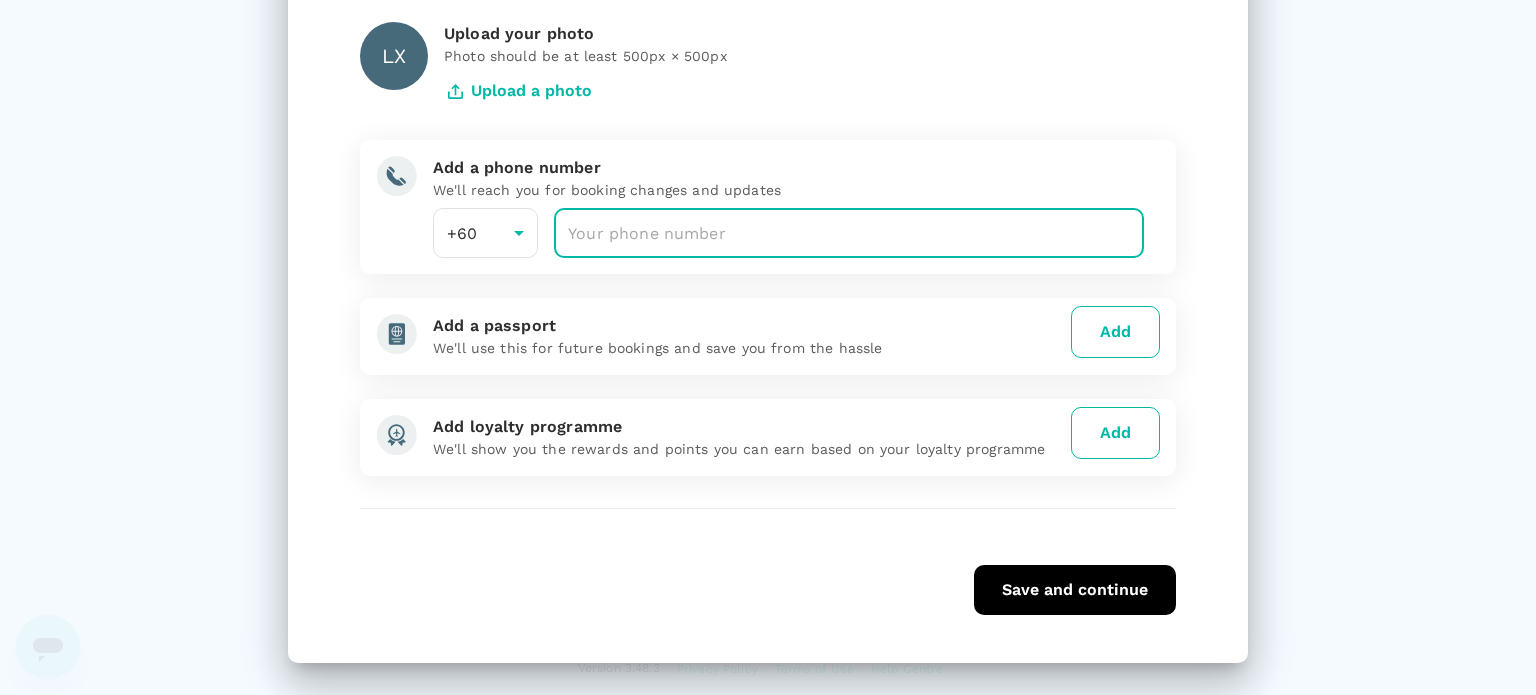type on "[NUMBER]" 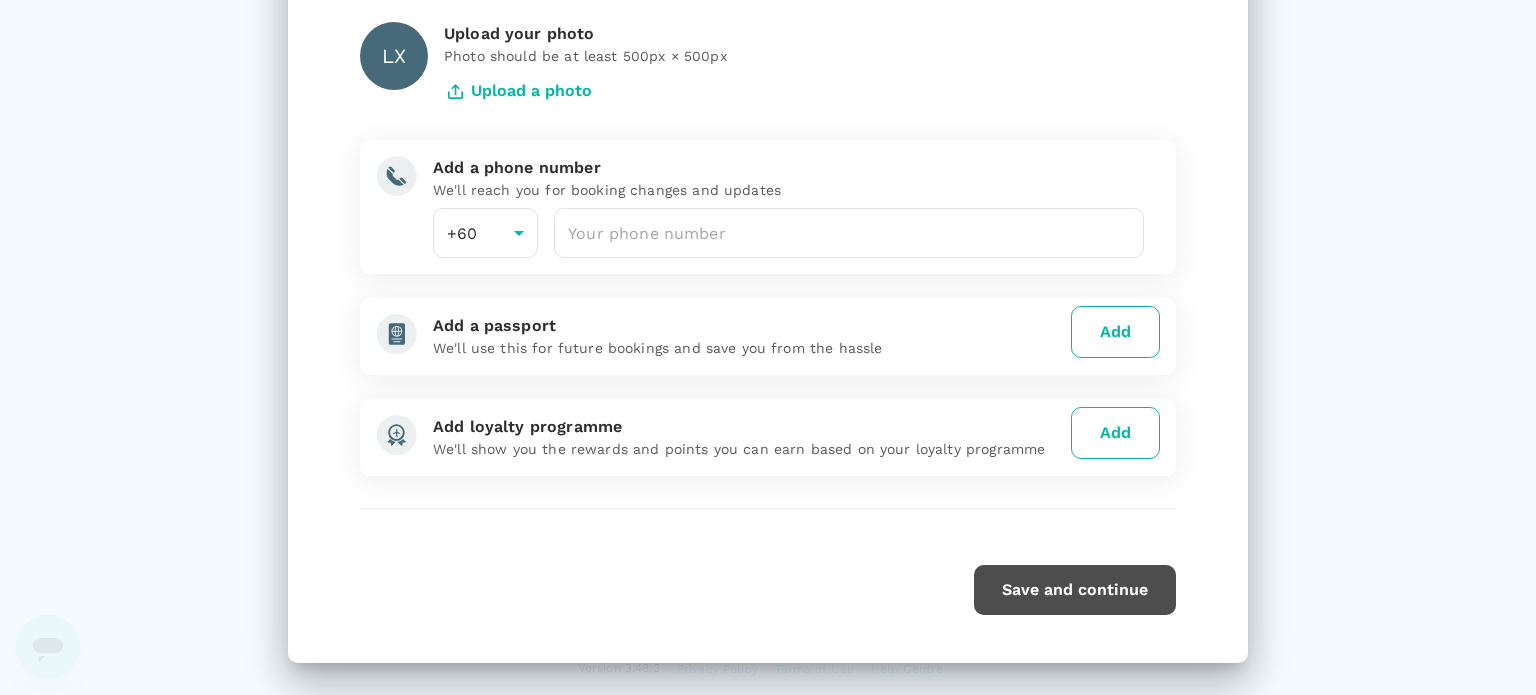 click on "Save and continue" at bounding box center [1075, 590] 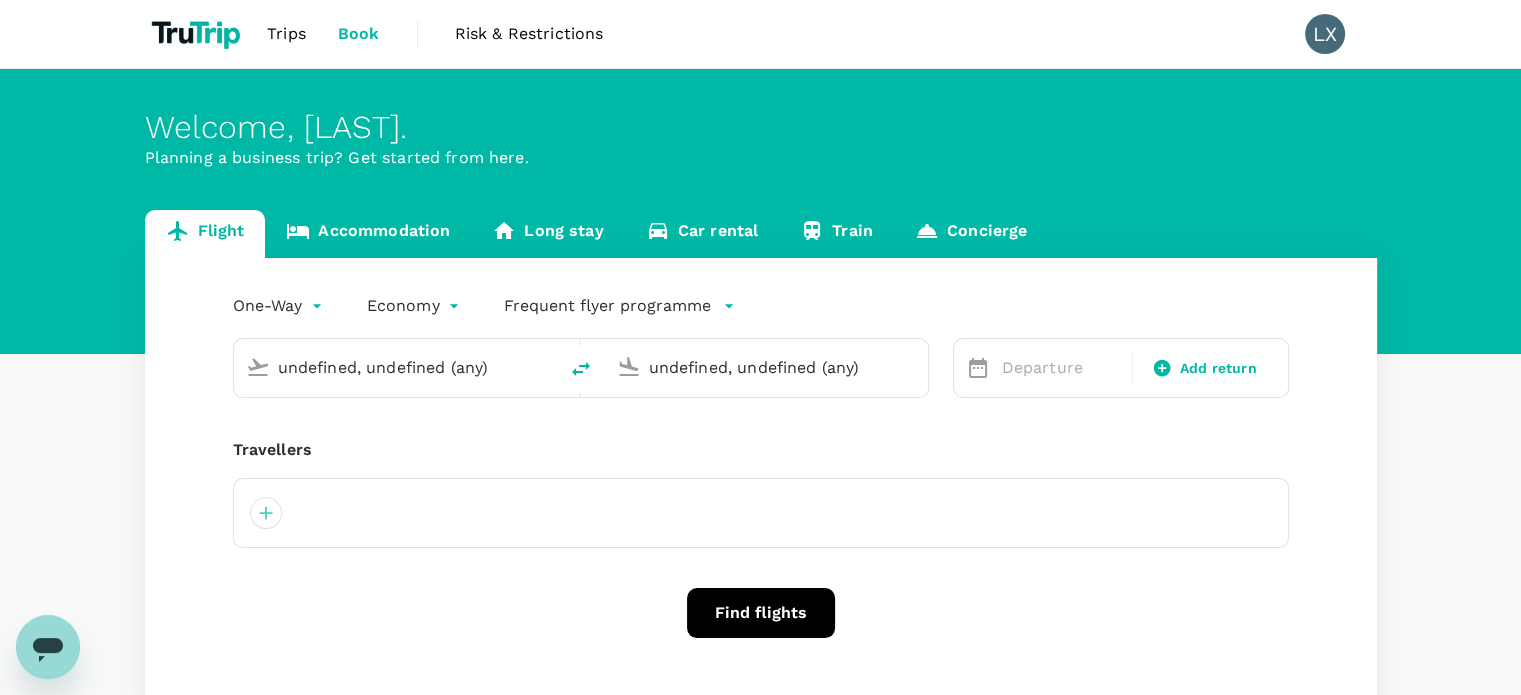 type 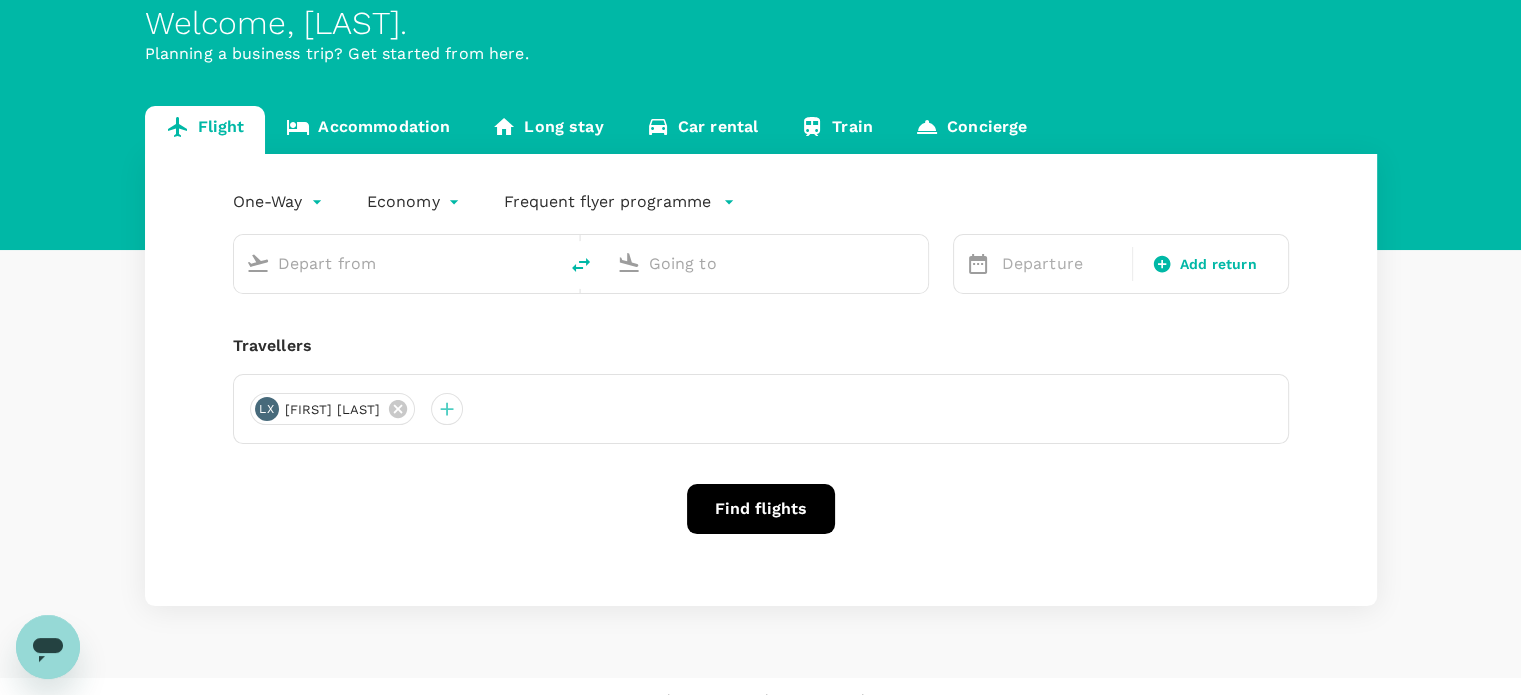 scroll, scrollTop: 0, scrollLeft: 0, axis: both 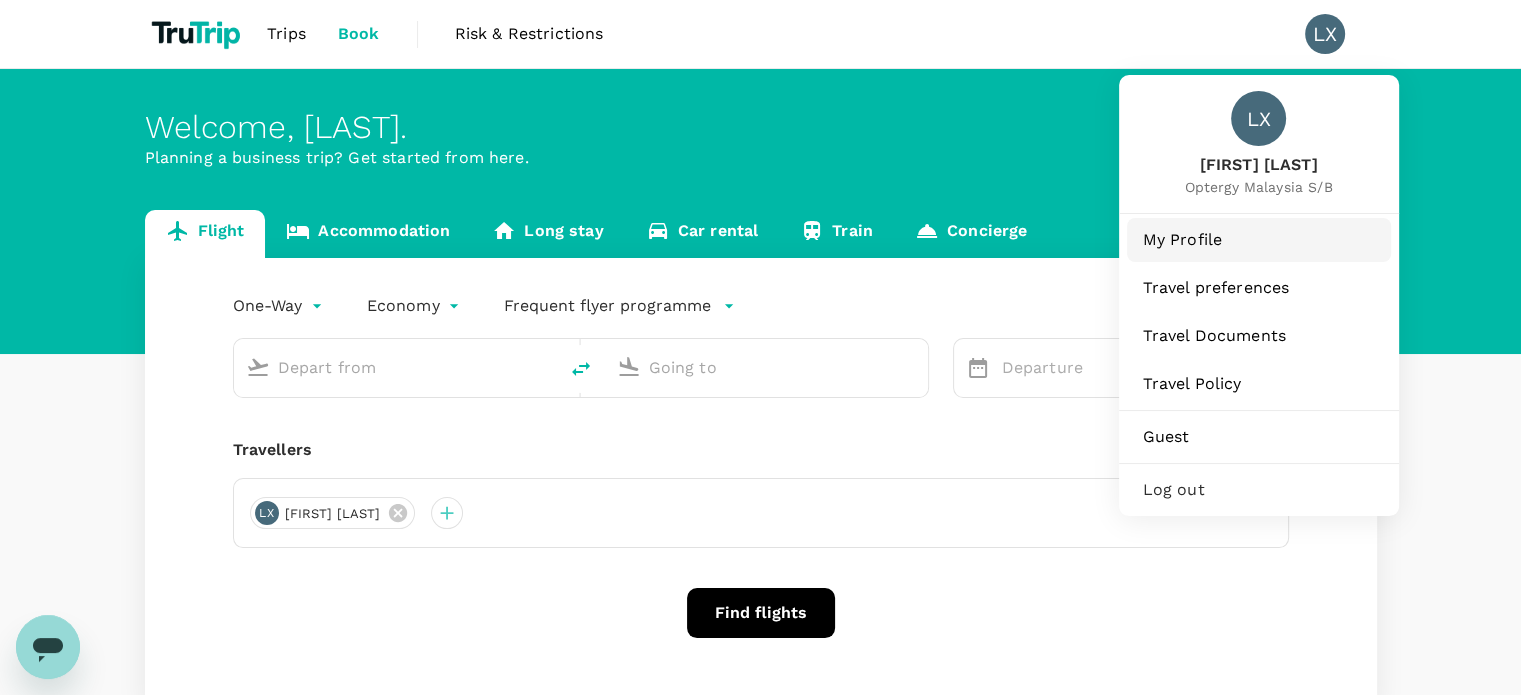 click on "My Profile" at bounding box center (1259, 240) 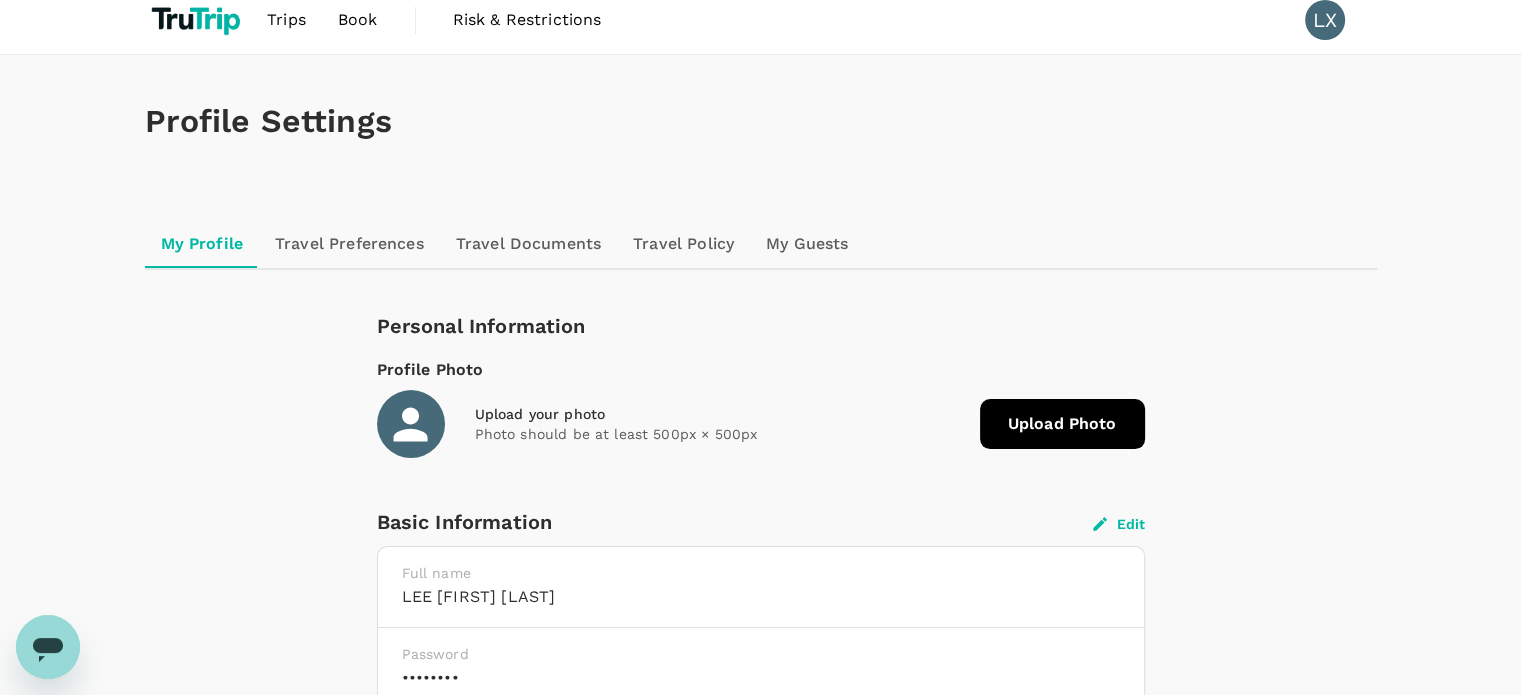 scroll, scrollTop: 0, scrollLeft: 0, axis: both 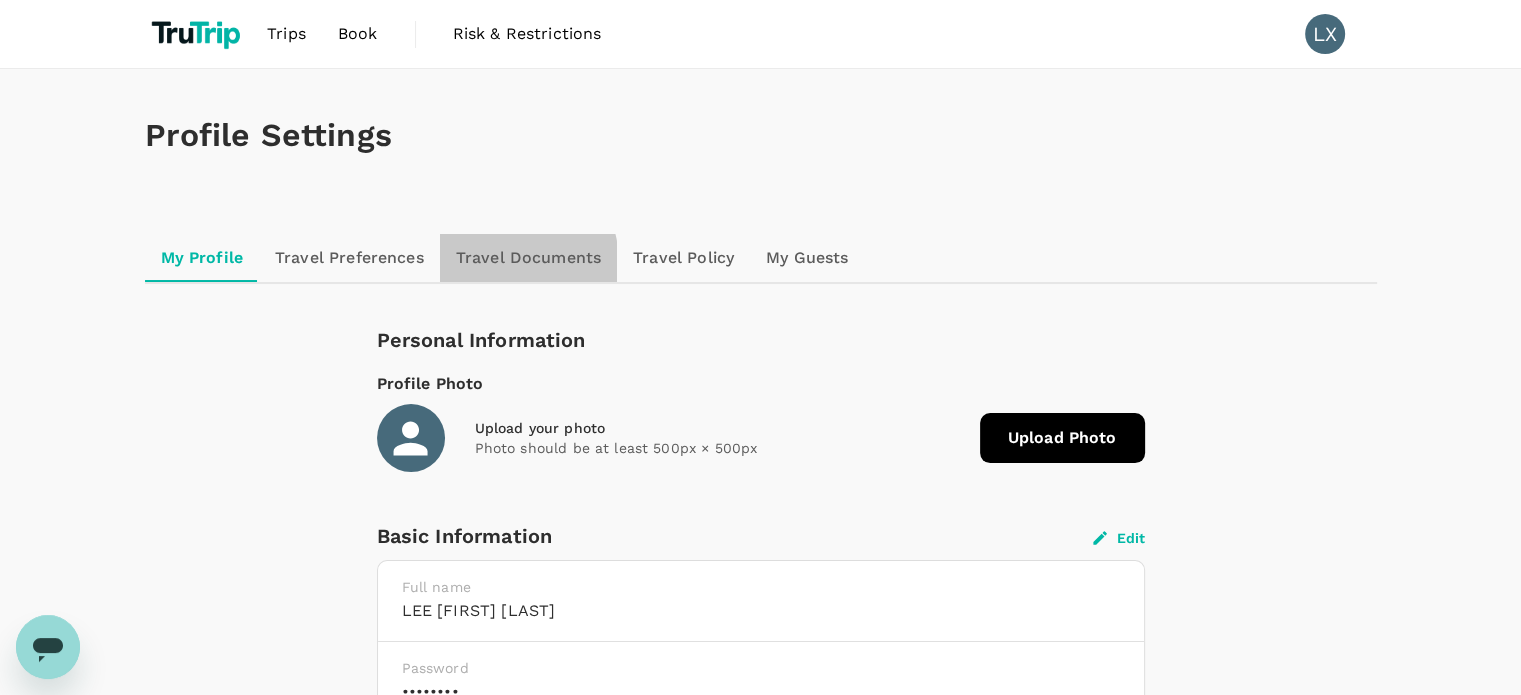 click on "Travel Documents" at bounding box center (528, 258) 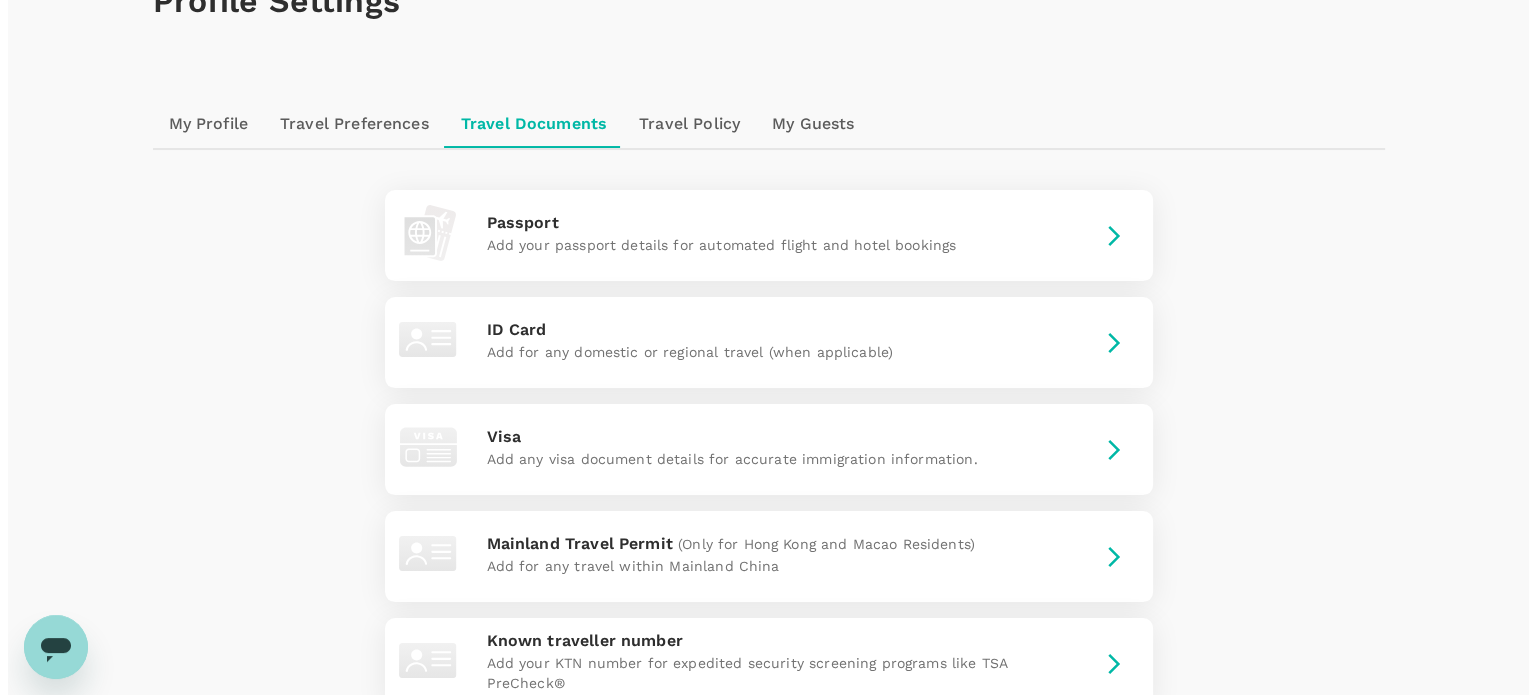 scroll, scrollTop: 135, scrollLeft: 0, axis: vertical 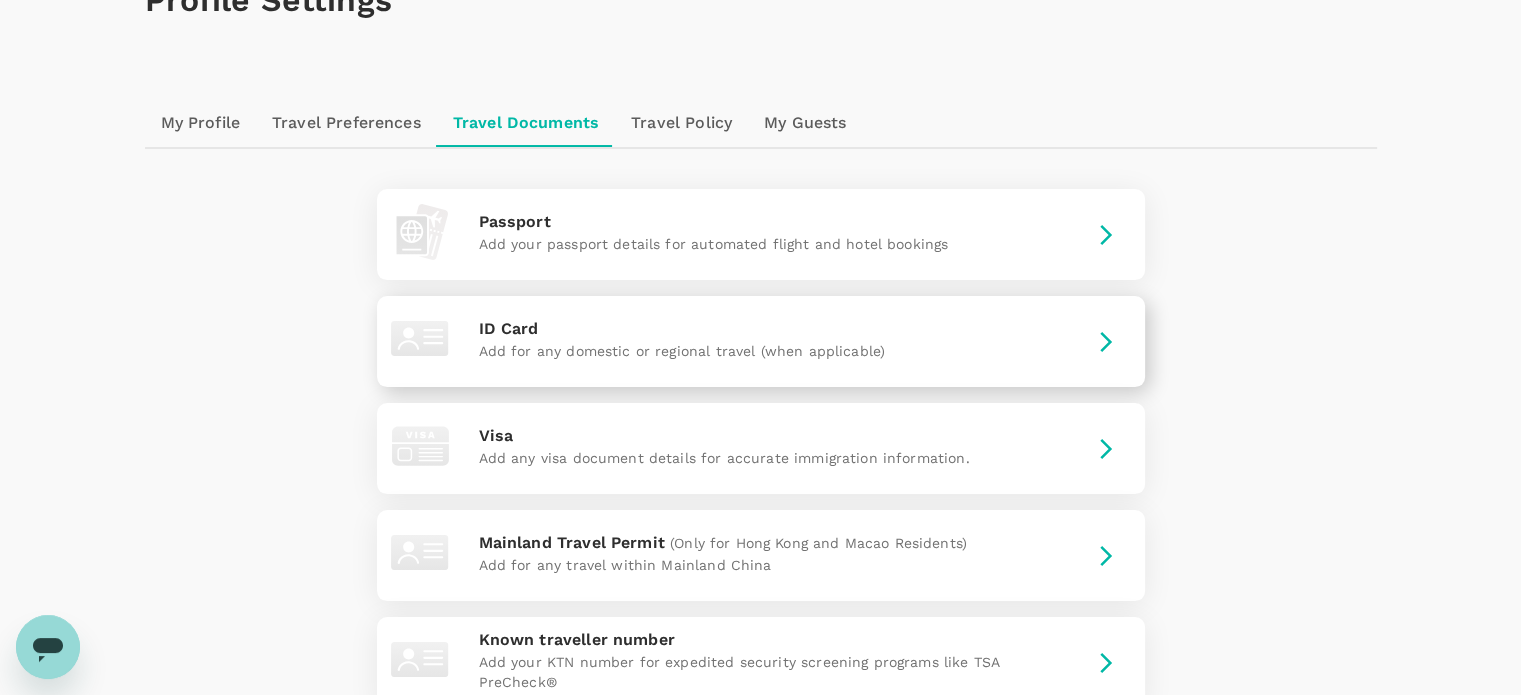 click on "Add for any domestic or regional travel (when applicable)" at bounding box center [761, 351] 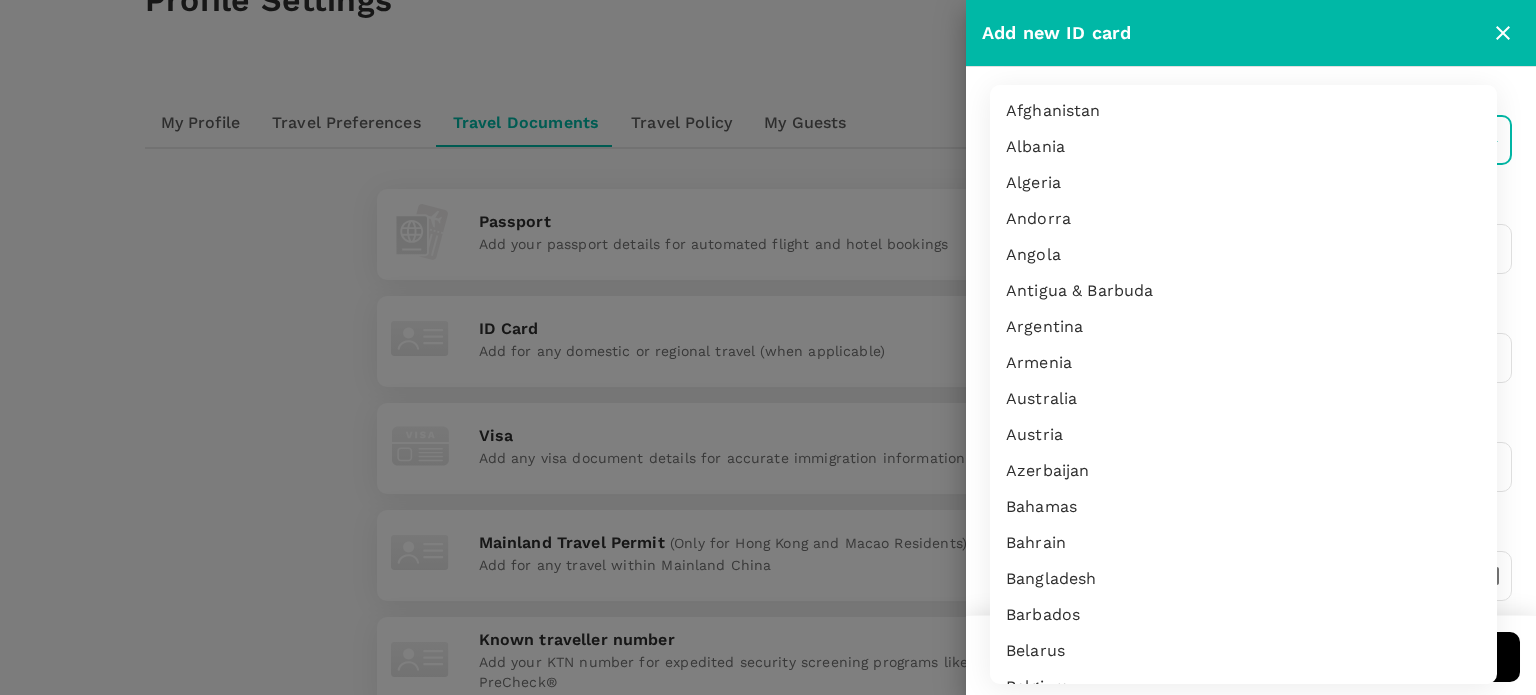 click on "Trips Book Risk & Restrictions LX Profile Settings My Profile Travel Preferences Travel Documents Travel Policy My Guests Passport Add your passport details for automated flight and hotel bookings ID Card Add for any domestic or regional travel (when applicable) Visa Add any visa document details for accurate immigration information. Mainland Travel Permit (Only for Hong Kong and Macao Residents) Add for any travel within Mainland China Known traveller number Add your KTN number for expedited security screening programs like TSA PreCheck® Version 3.48.3 Privacy Policy Terms of Use Help Centre Add new ID card Country ​ ​ ID card number ​ First name (Given name) ​ Last name (Family name) ​ Date of birth ​ Gender Female Male Expiry date (if applicable) ​ Save Afghanistan Albania Algeria Andorra Angola Antigua & Barbuda Argentina Armenia Australia Austria Azerbaijan Bahamas Bahrain Bangladesh Barbados Belarus Belgium Belize Benin Bhutan Bolivia Botswana Brazil Brunei Darussalam Bulgaria Burundi" at bounding box center [768, 387] 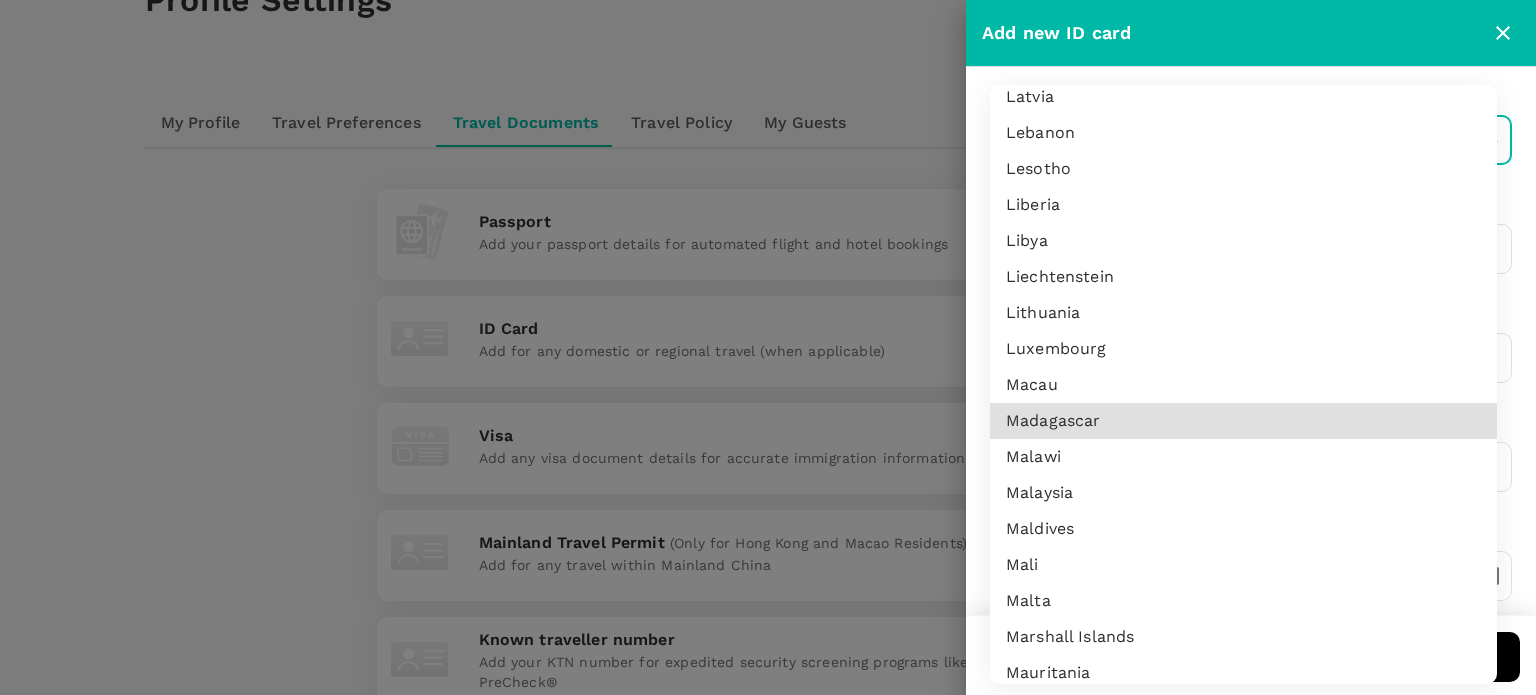 type 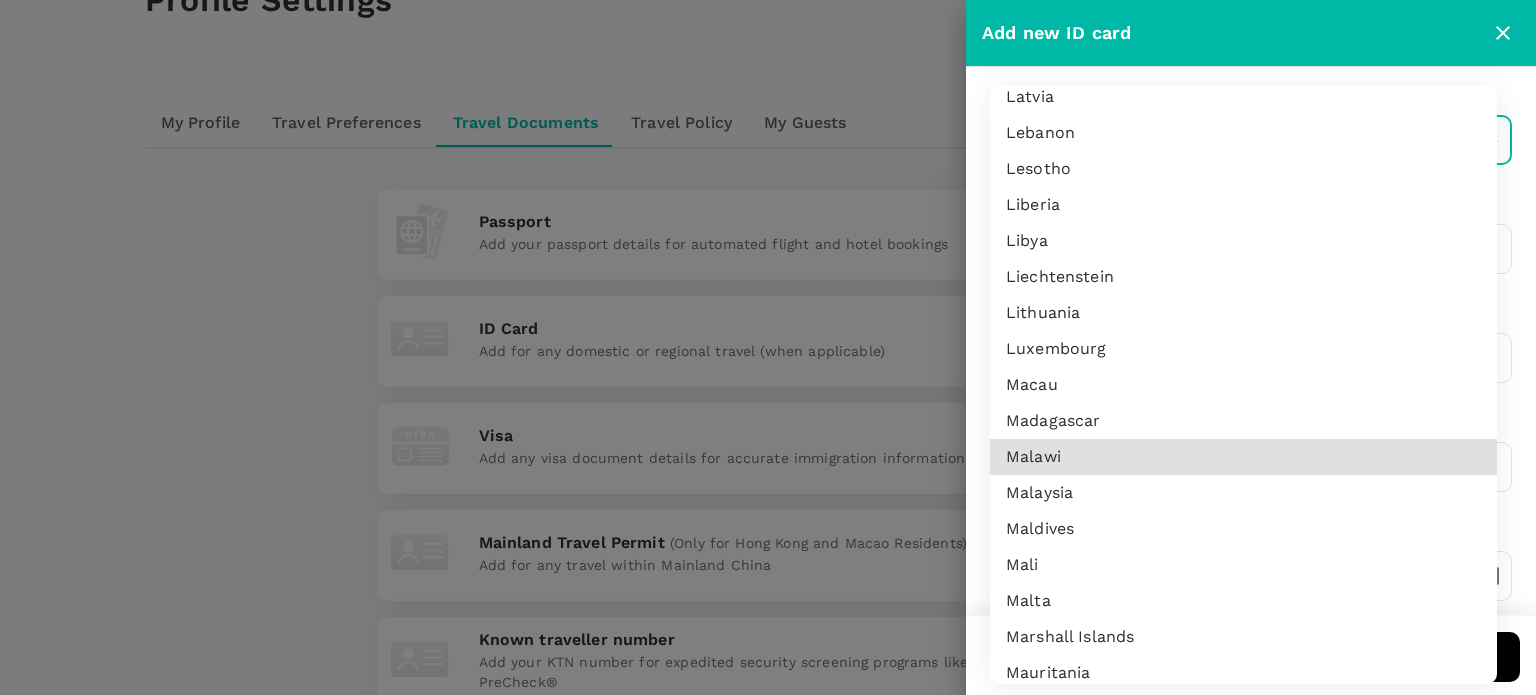 type 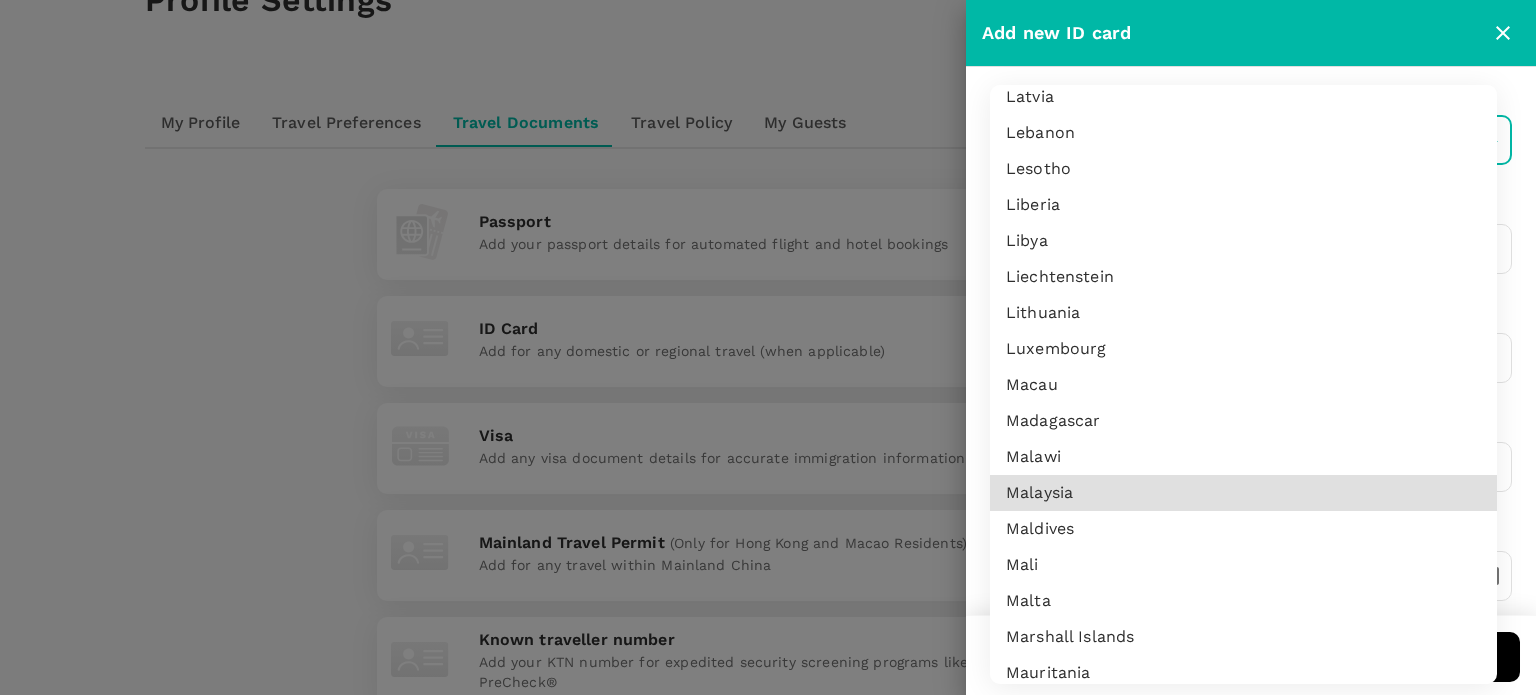 type on "MY" 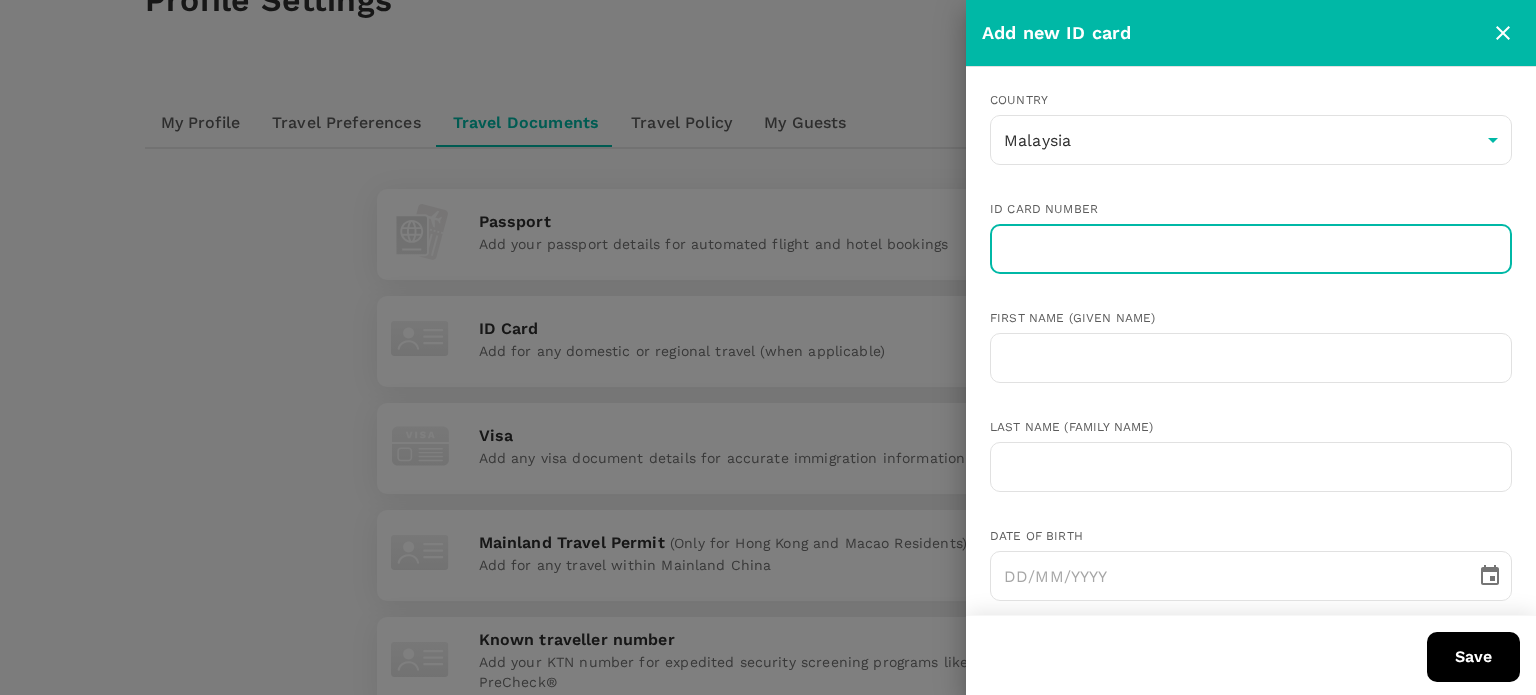 click at bounding box center [1251, 249] 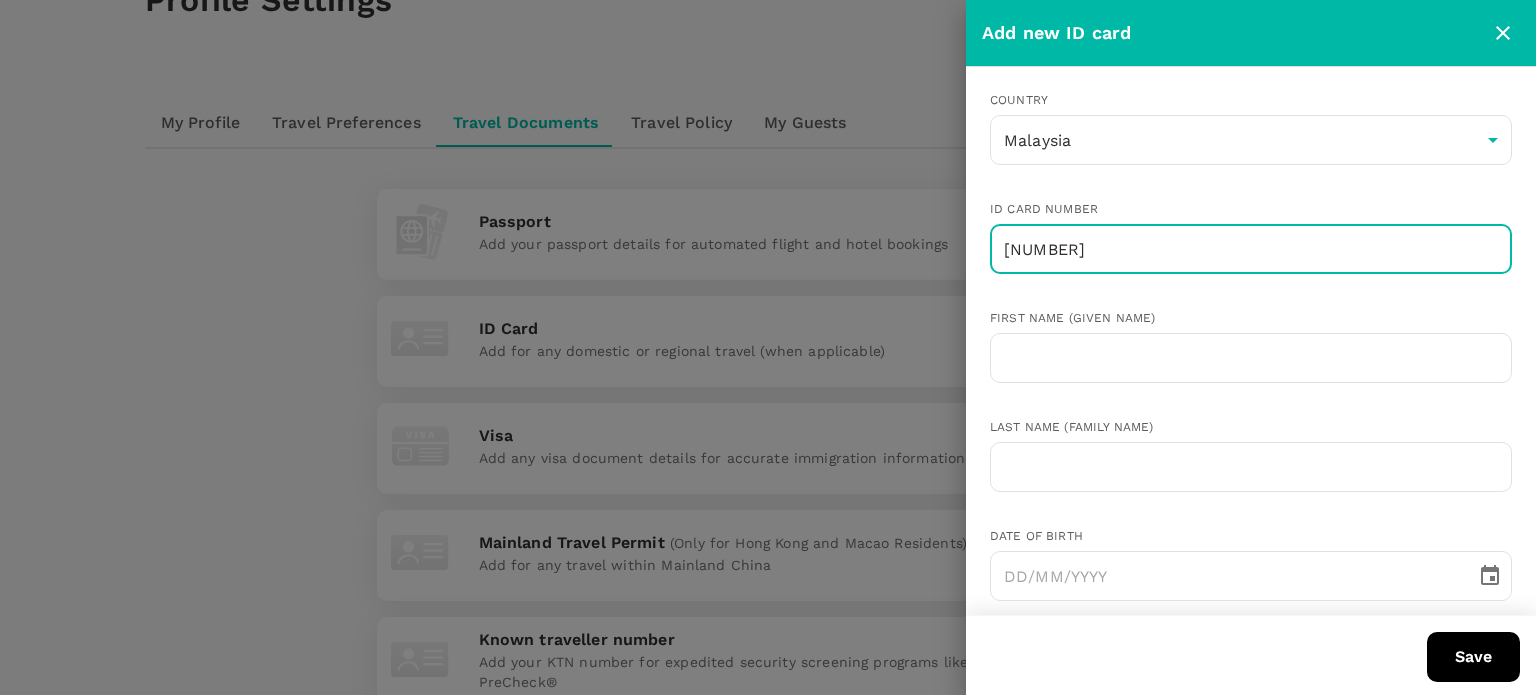 type on "[NUMBER]" 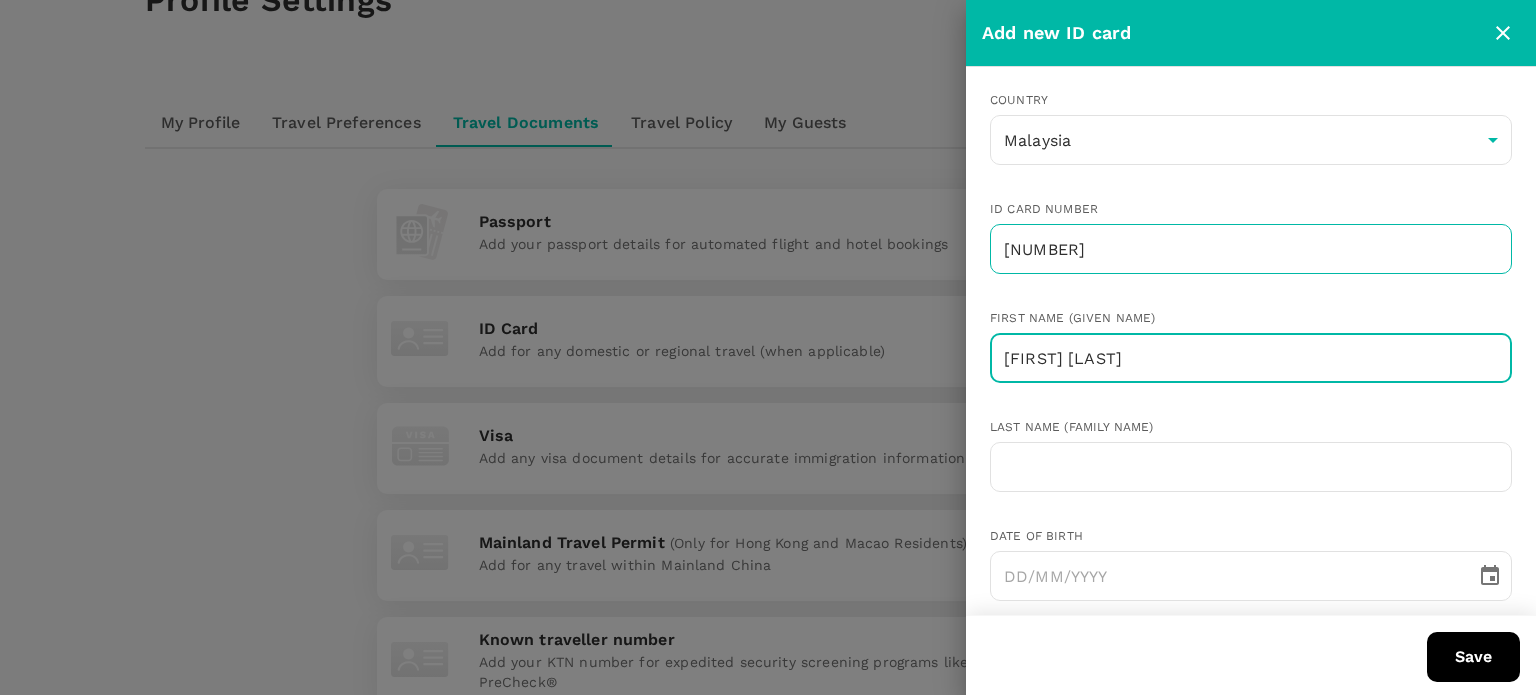 type on "[FIRST] [LAST]" 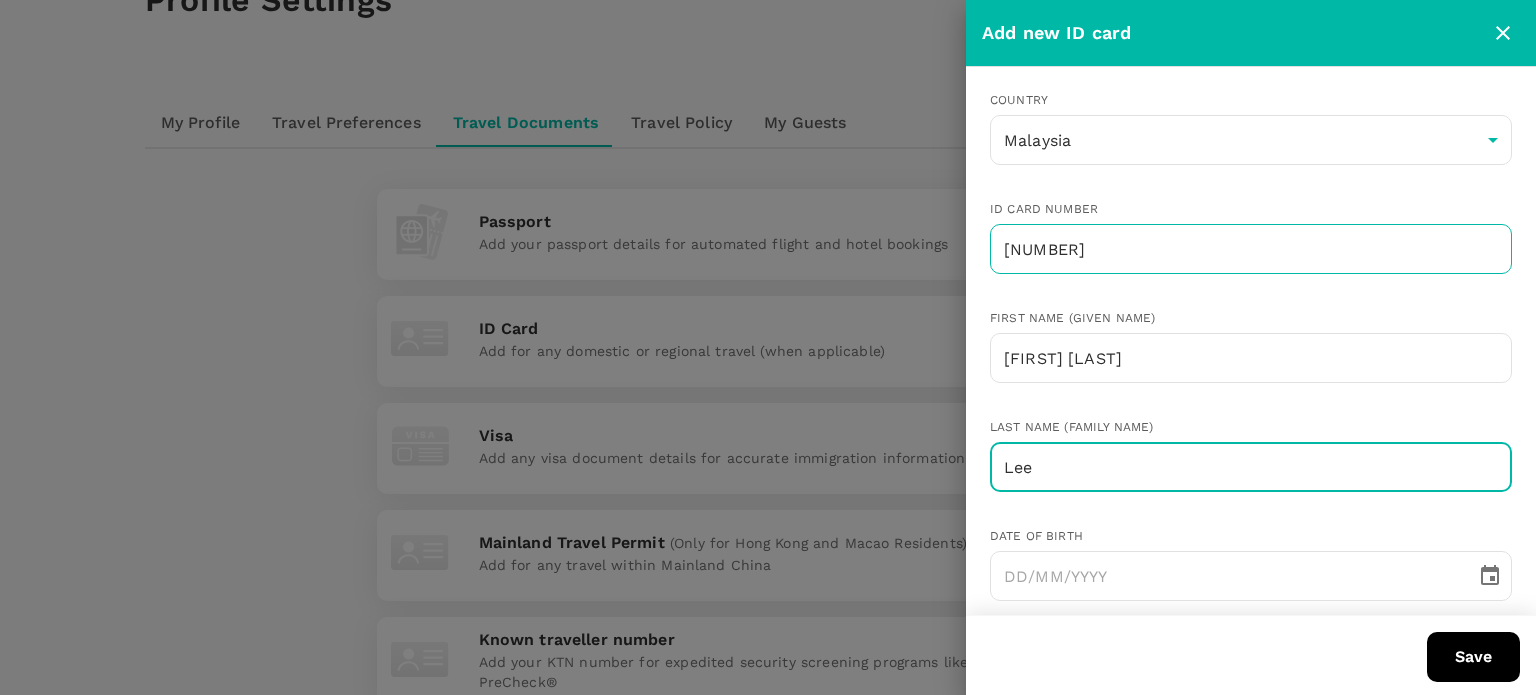 type on "Lee" 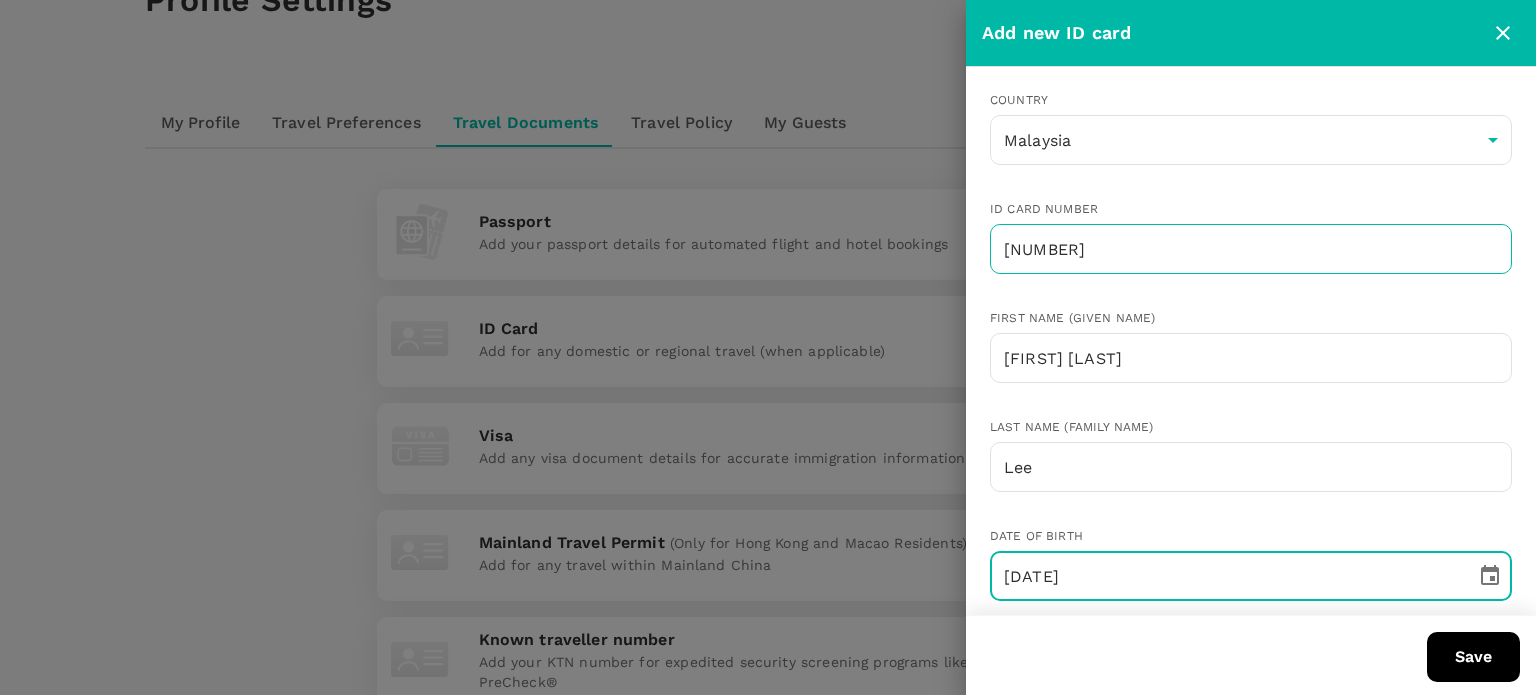 scroll, scrollTop: 229, scrollLeft: 0, axis: vertical 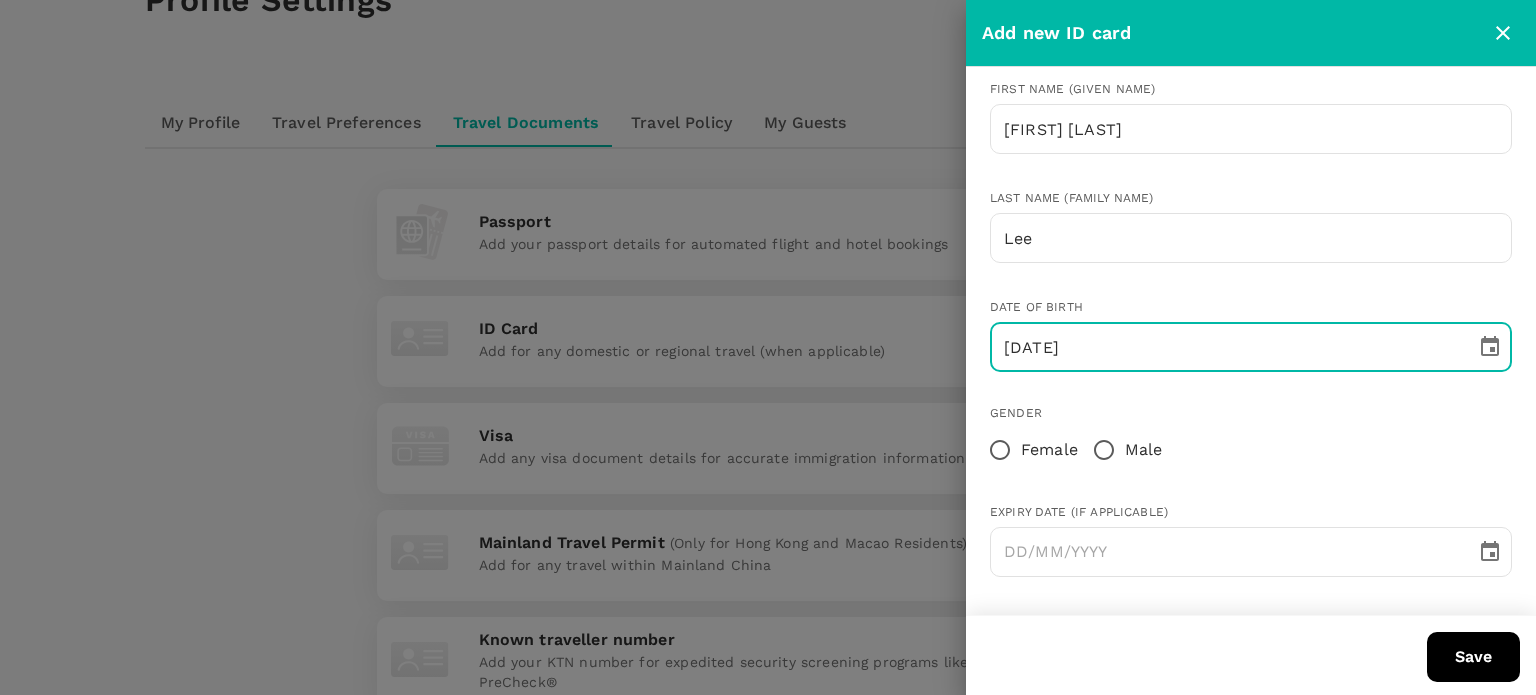 type on "[DATE]" 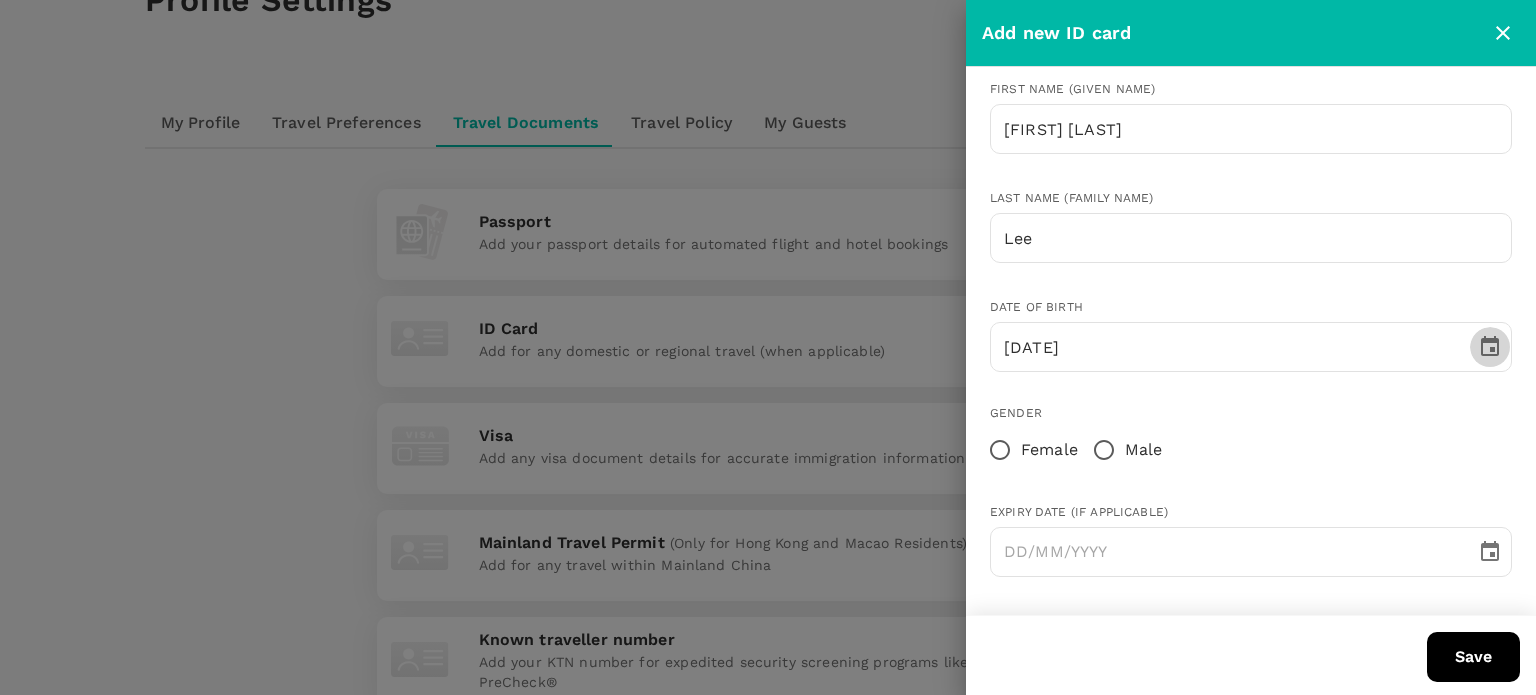 type 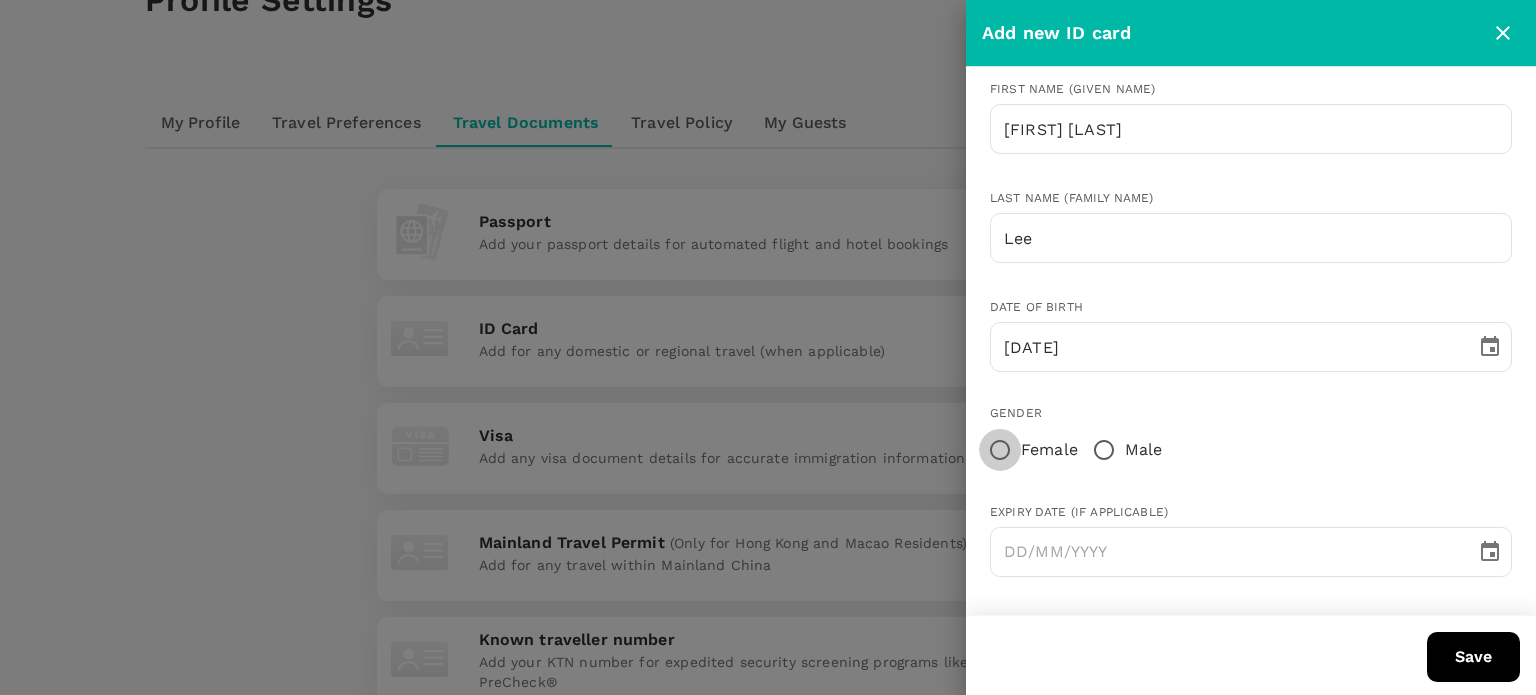 type on "DD/MM/YYYY" 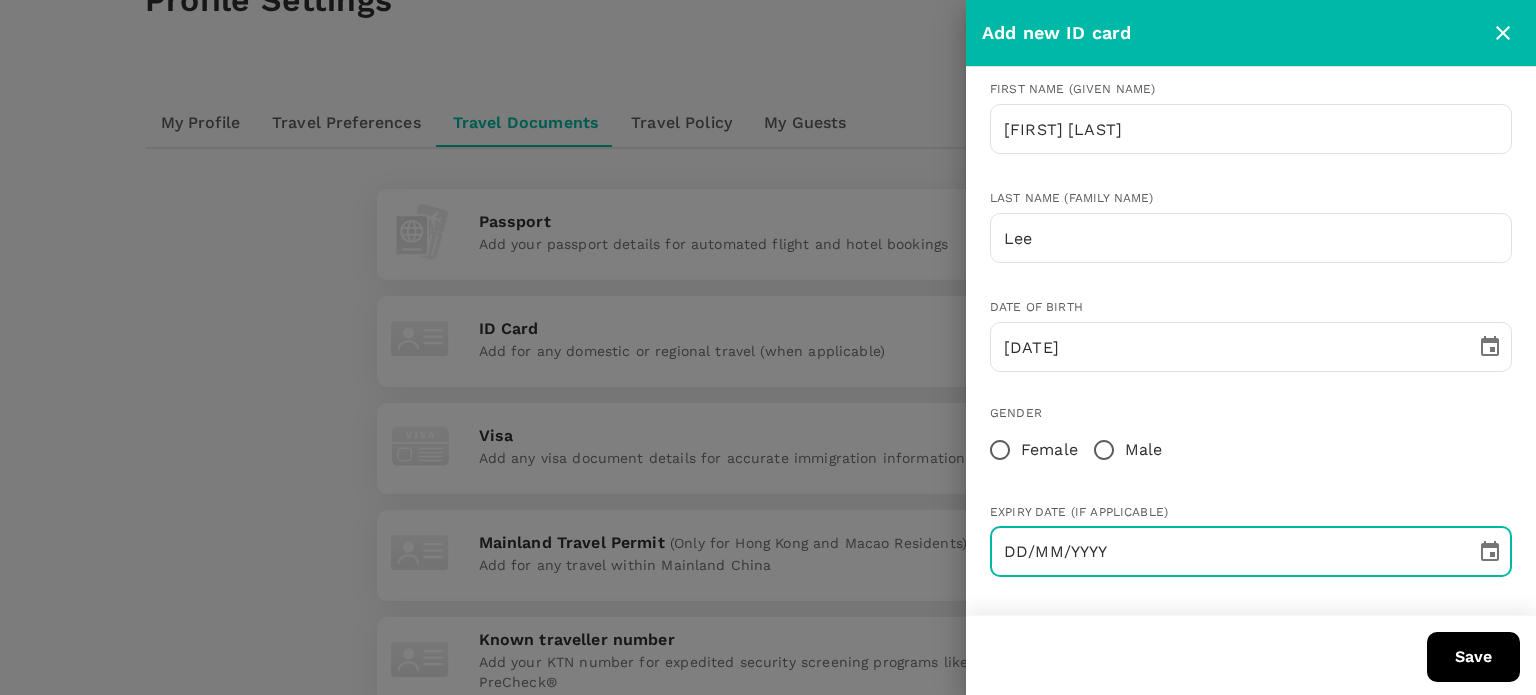 type 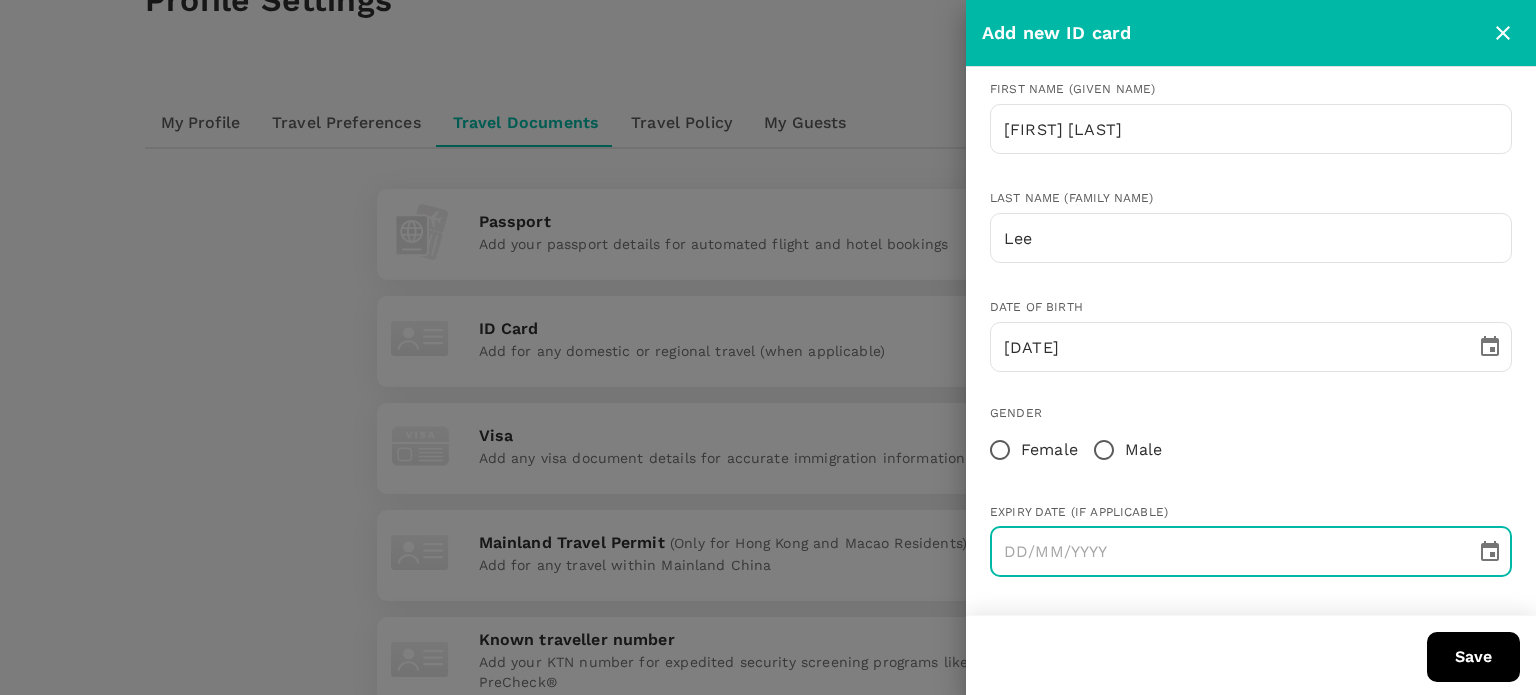 click on "Male" at bounding box center (1104, 450) 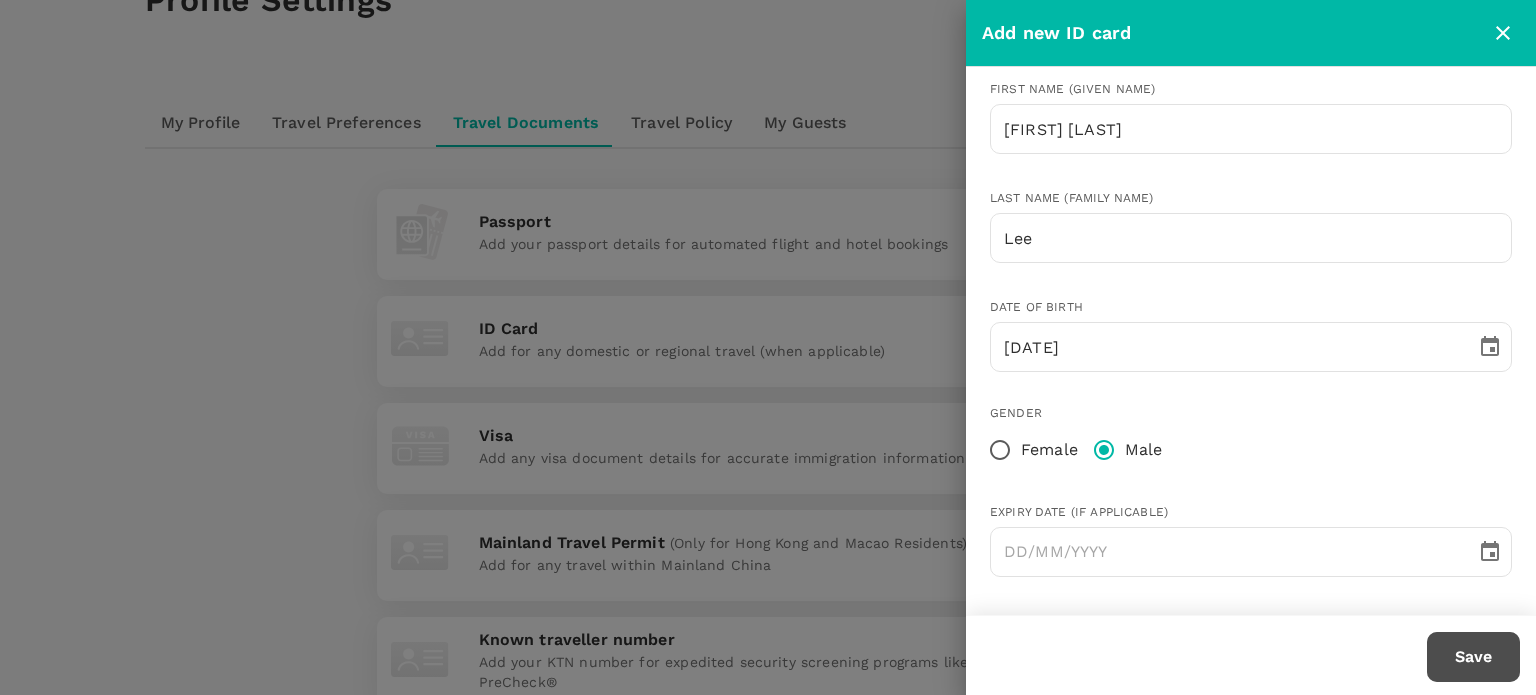 click on "Save" at bounding box center (1473, 657) 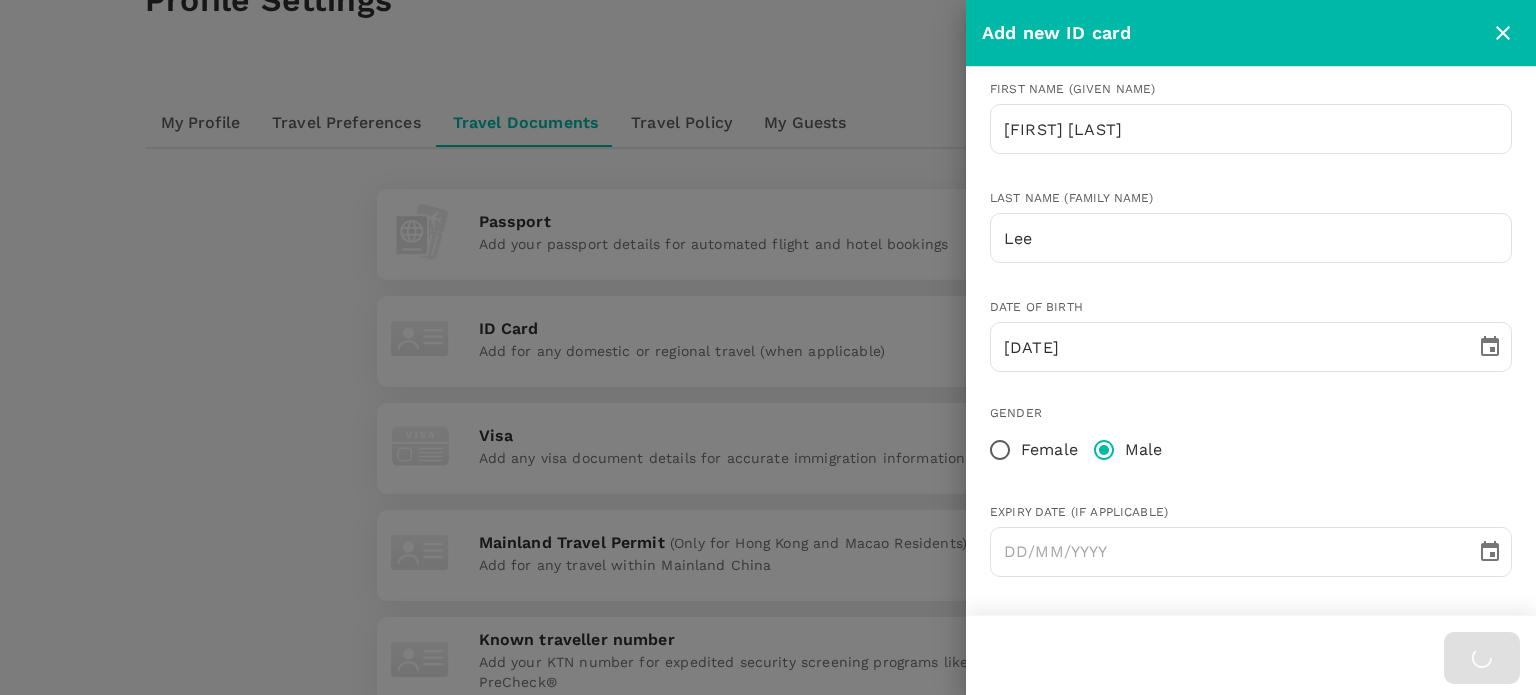 type 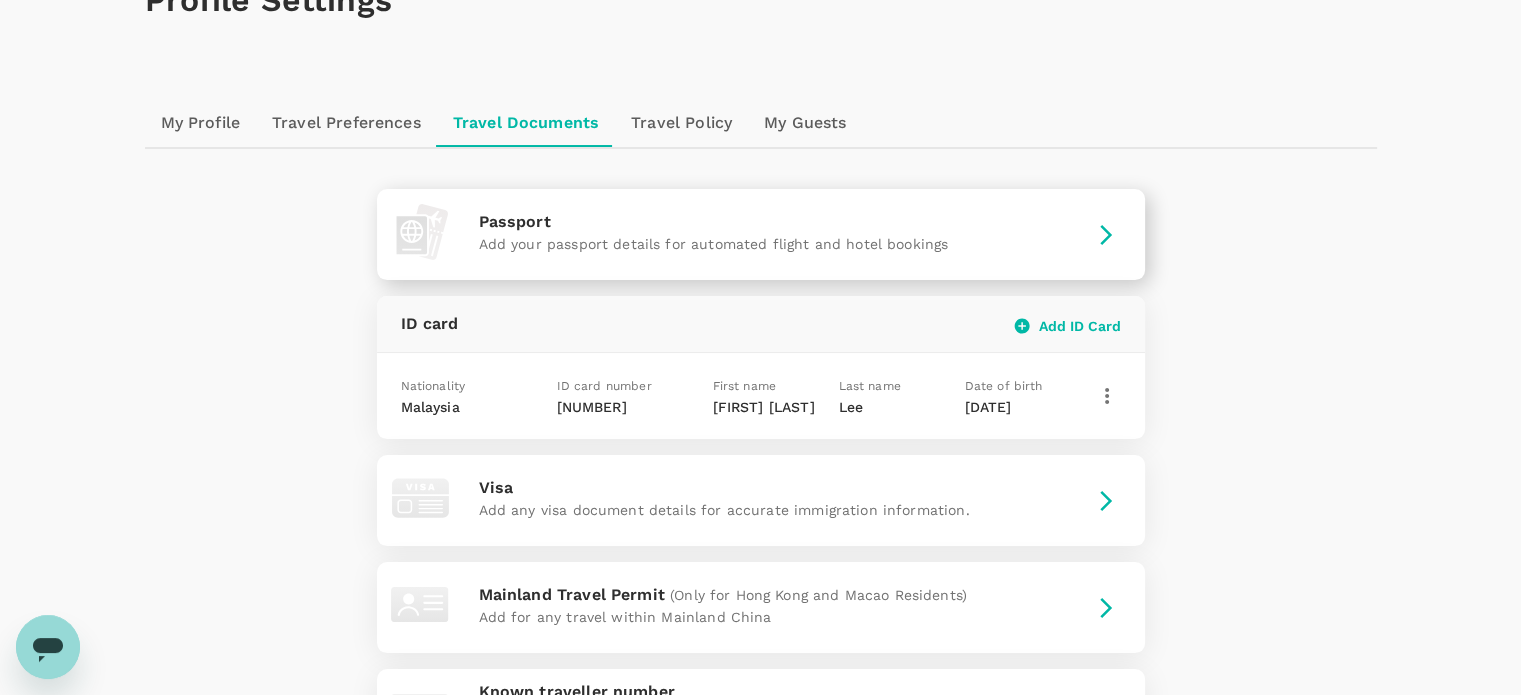 click on "Add your passport details for automated flight and hotel bookings" at bounding box center (761, 244) 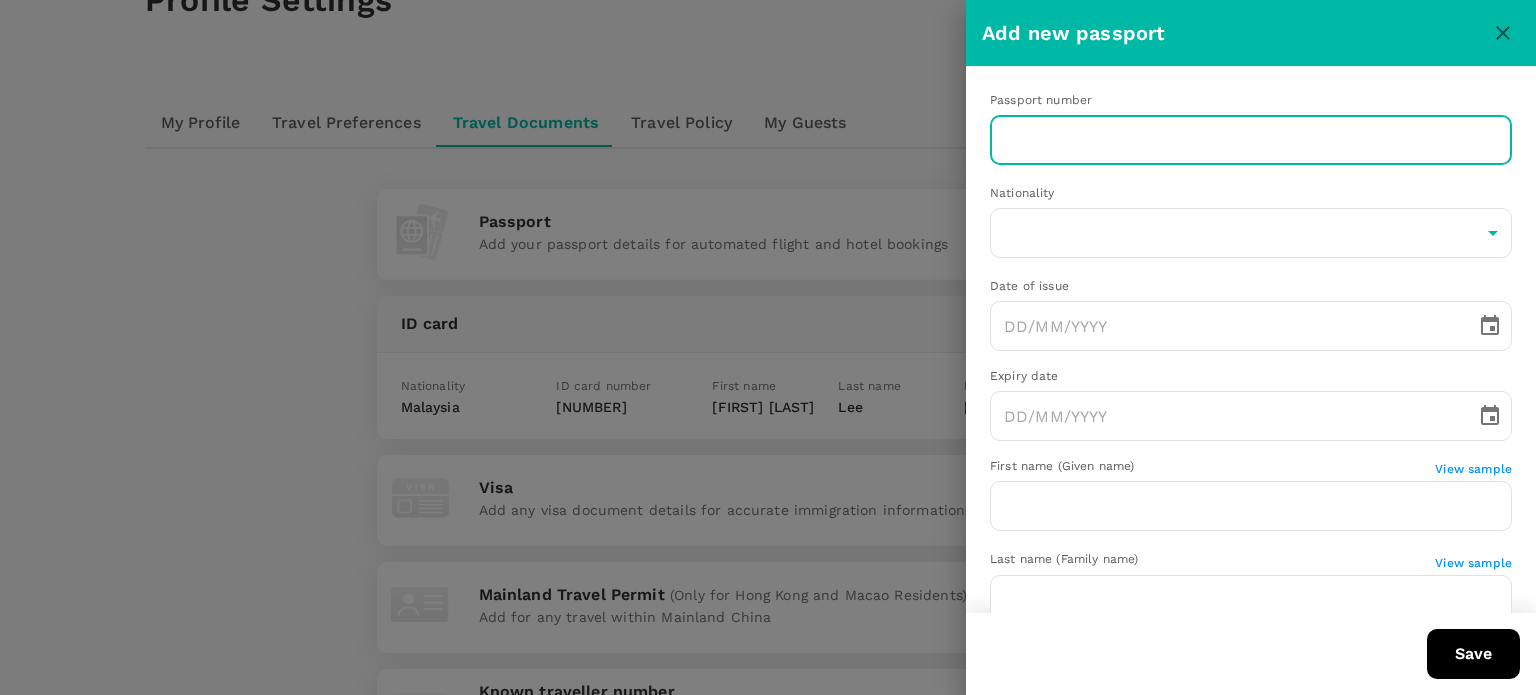 click at bounding box center (1251, 140) 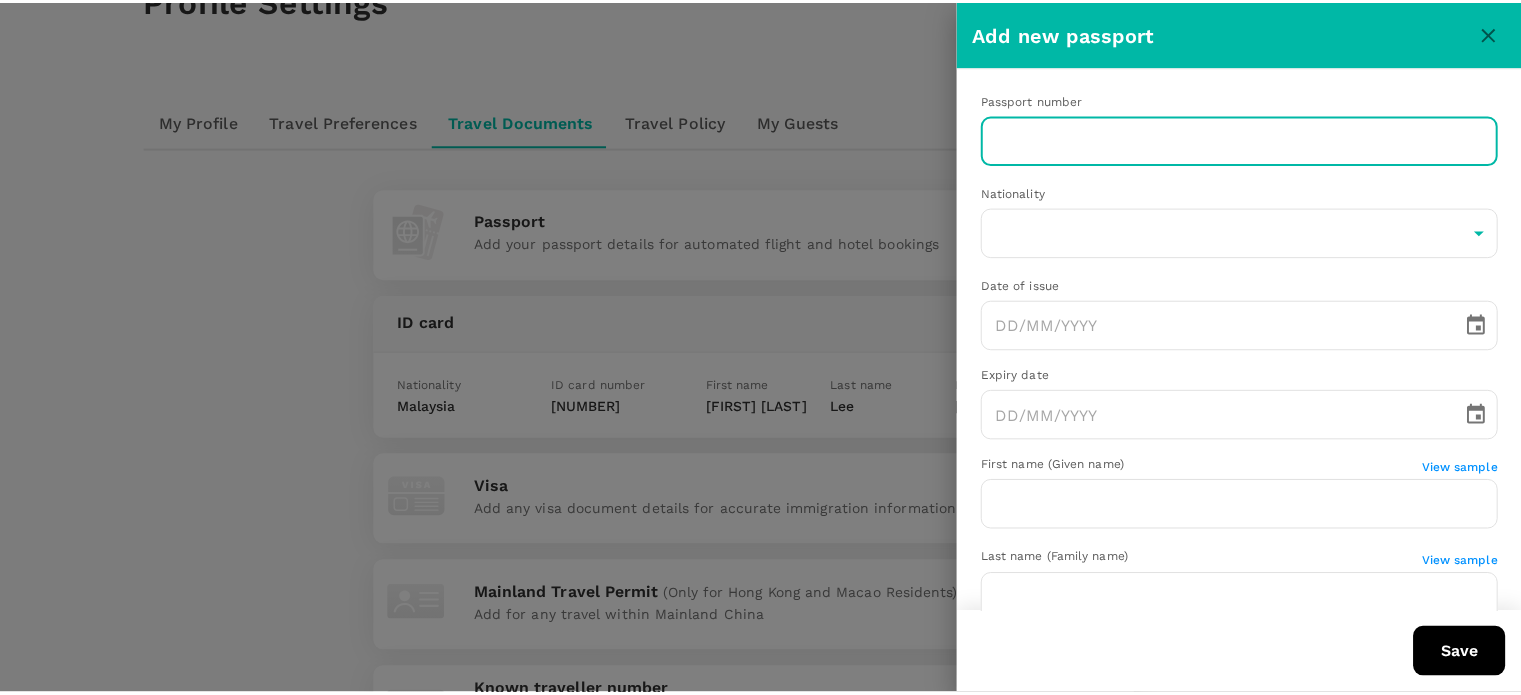 scroll, scrollTop: 226, scrollLeft: 0, axis: vertical 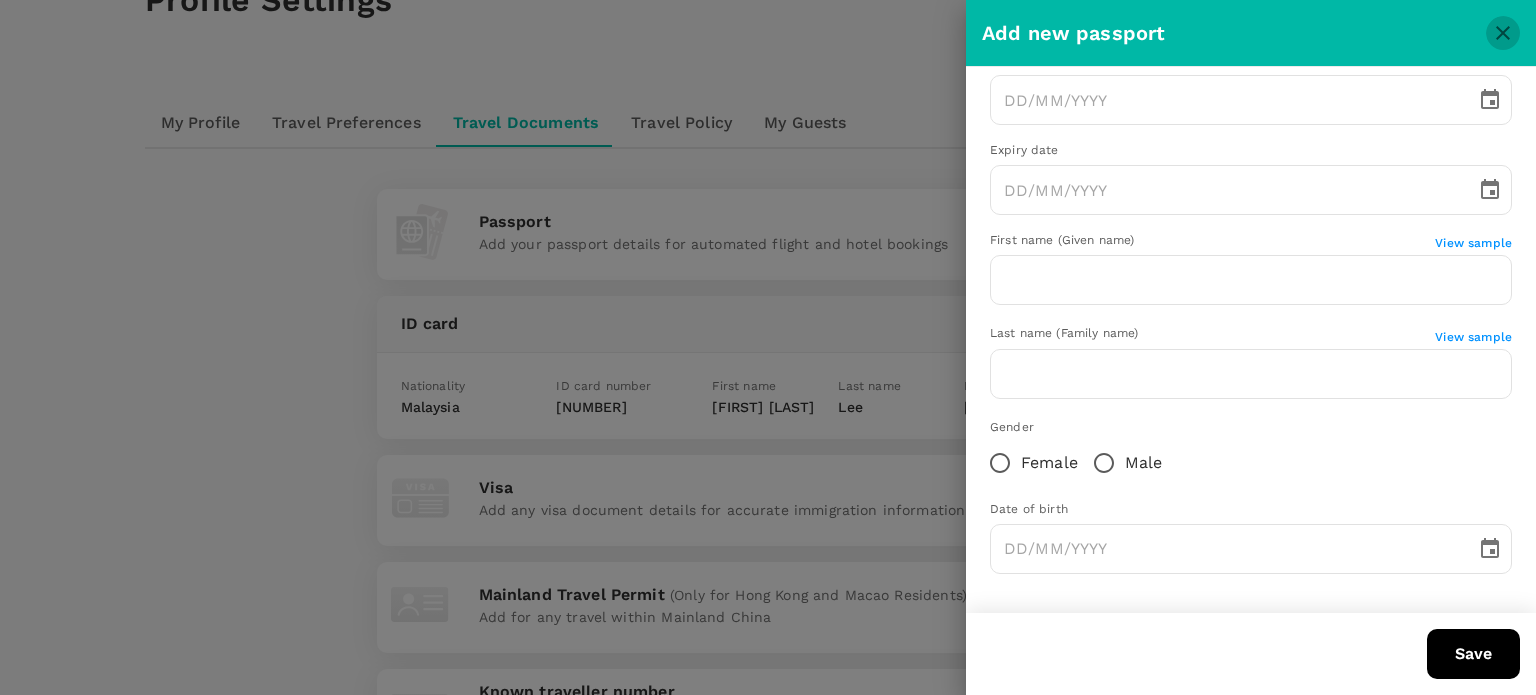 click 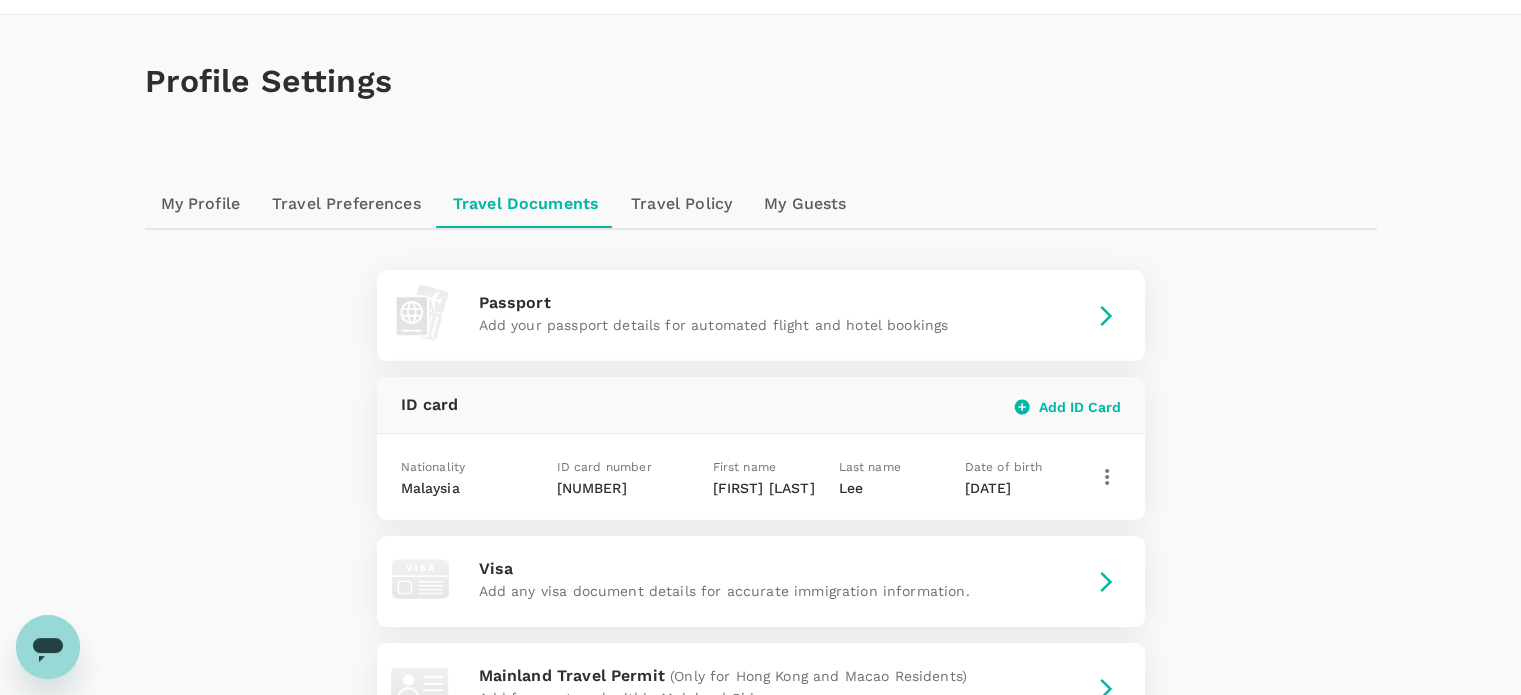 scroll, scrollTop: 49, scrollLeft: 0, axis: vertical 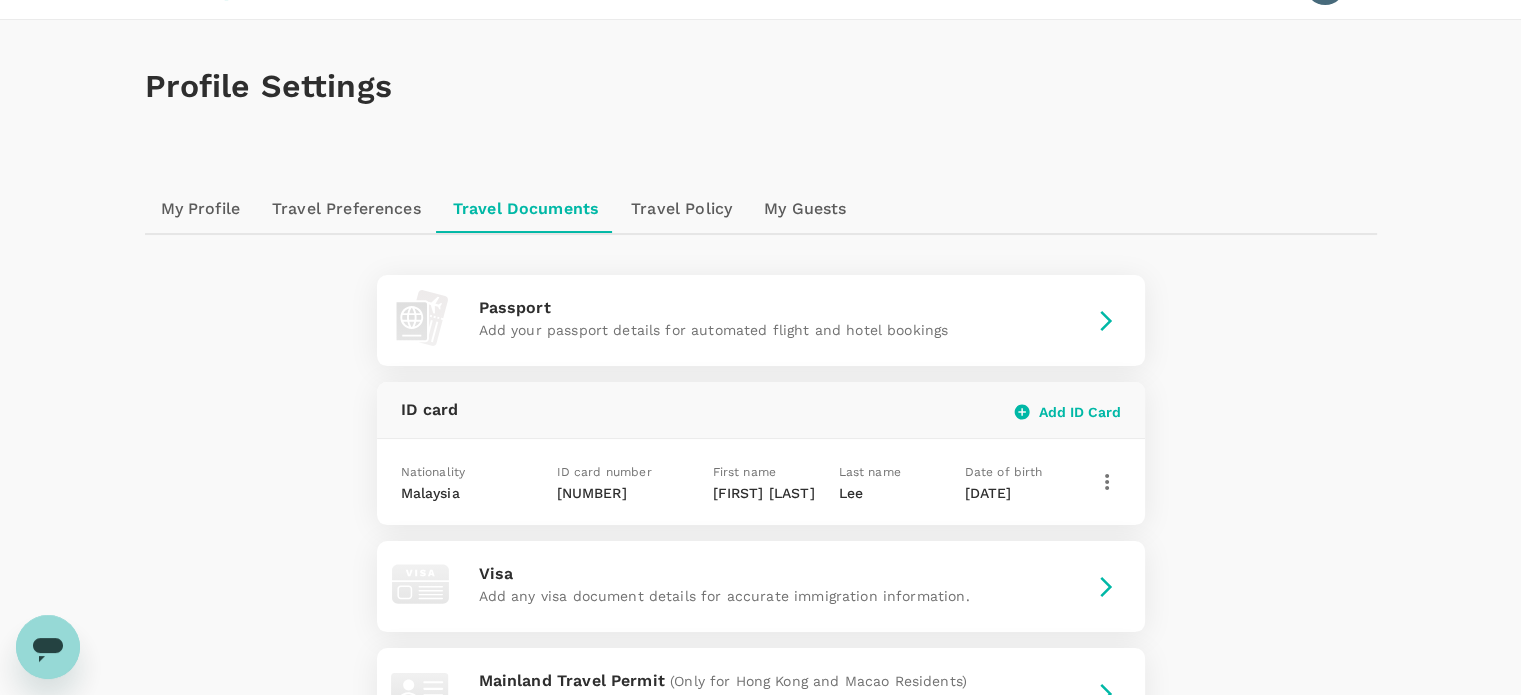 click on "My Profile" at bounding box center (201, 209) 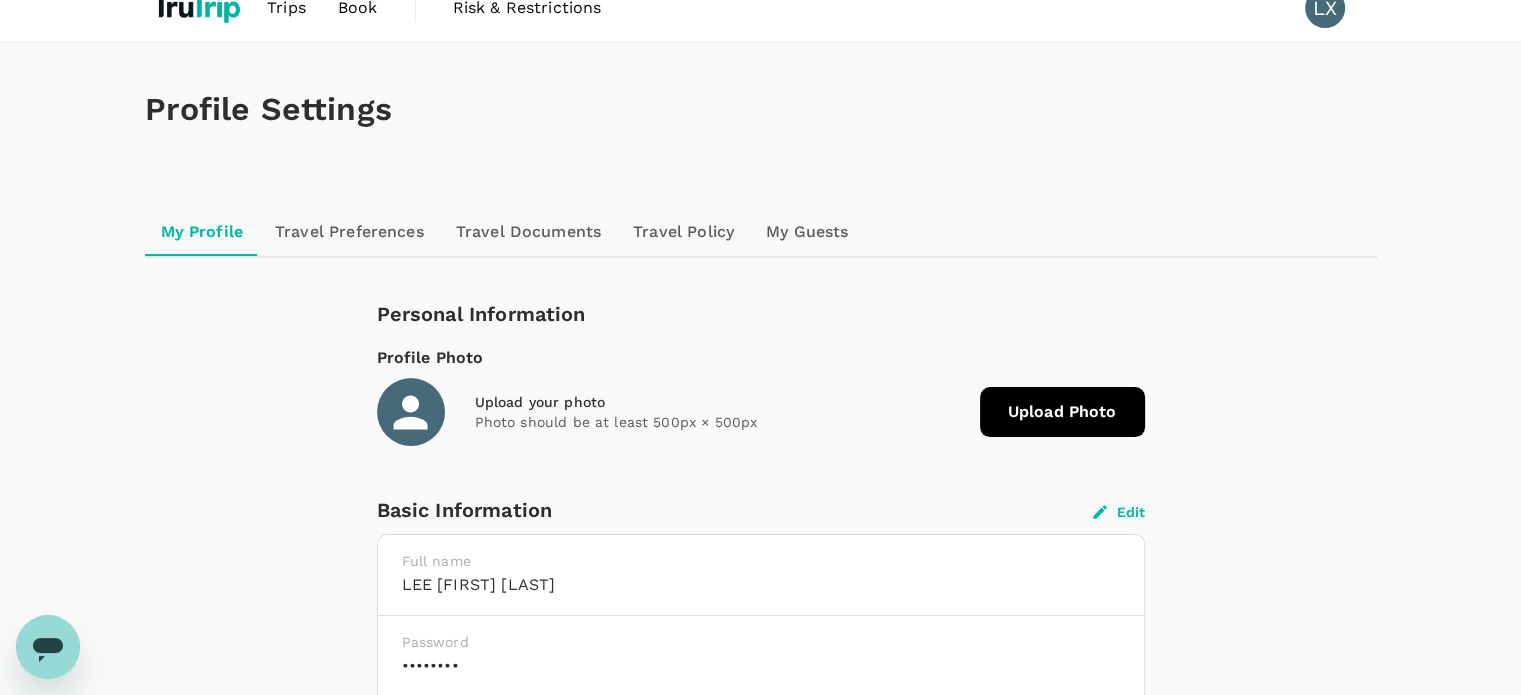 scroll, scrollTop: 0, scrollLeft: 0, axis: both 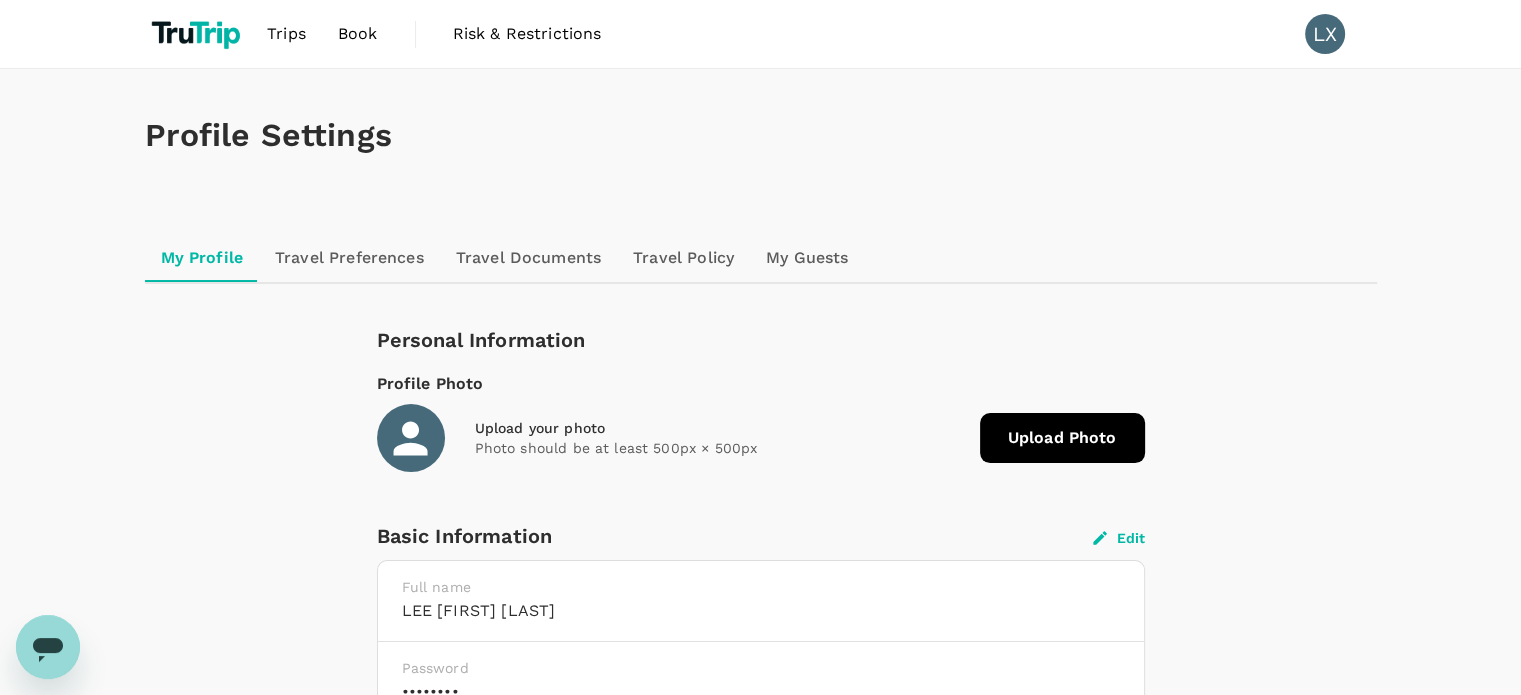 click at bounding box center (198, 34) 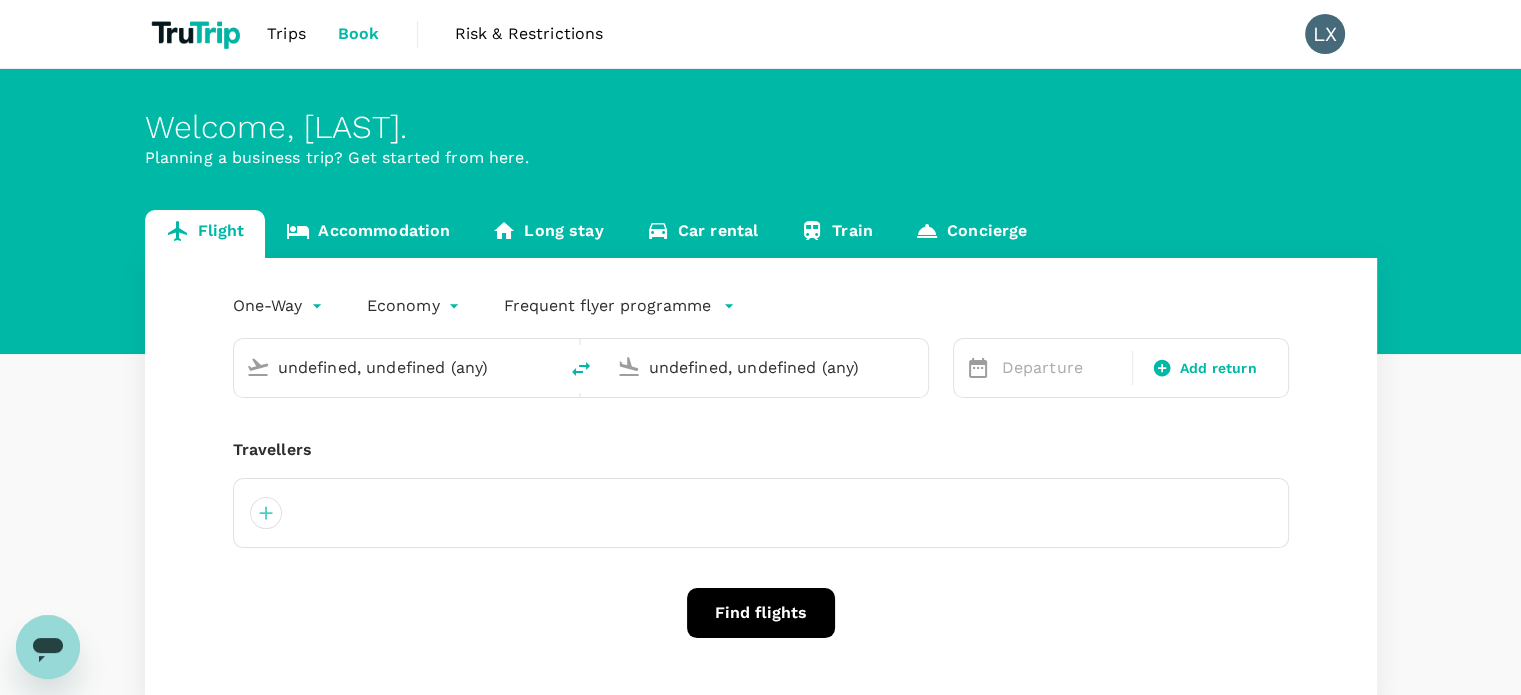 type 